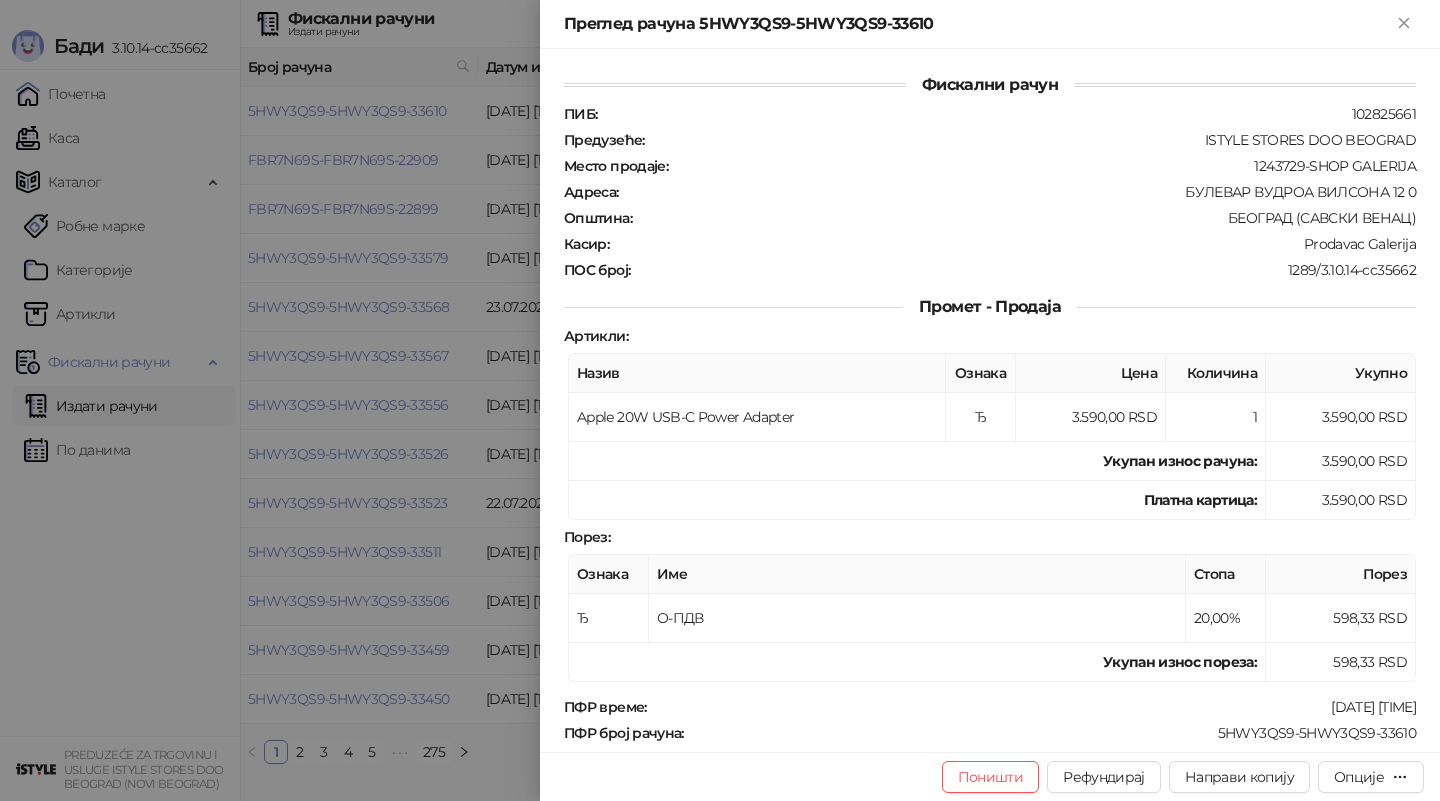 scroll, scrollTop: 0, scrollLeft: 0, axis: both 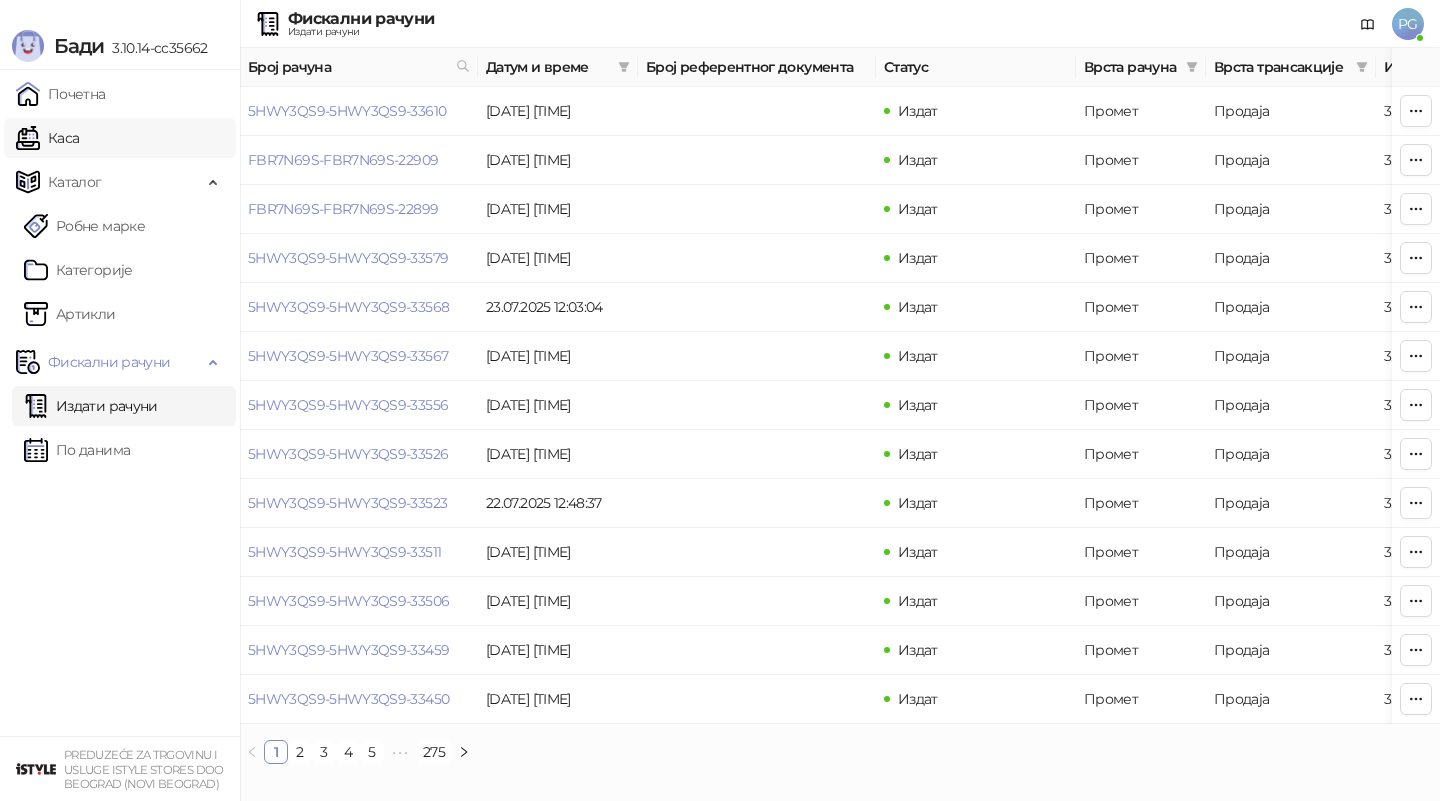 click on "Каса" at bounding box center (47, 138) 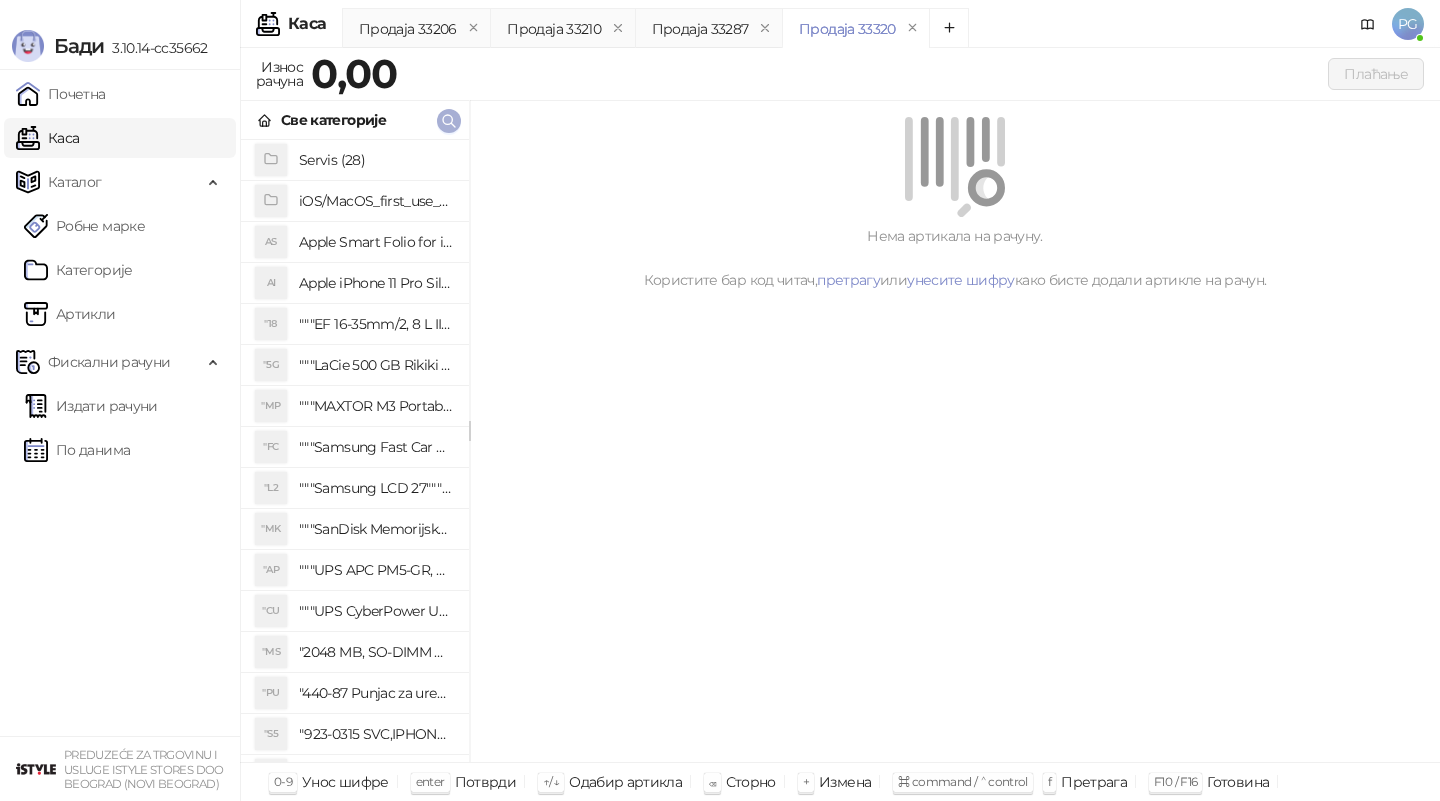 click 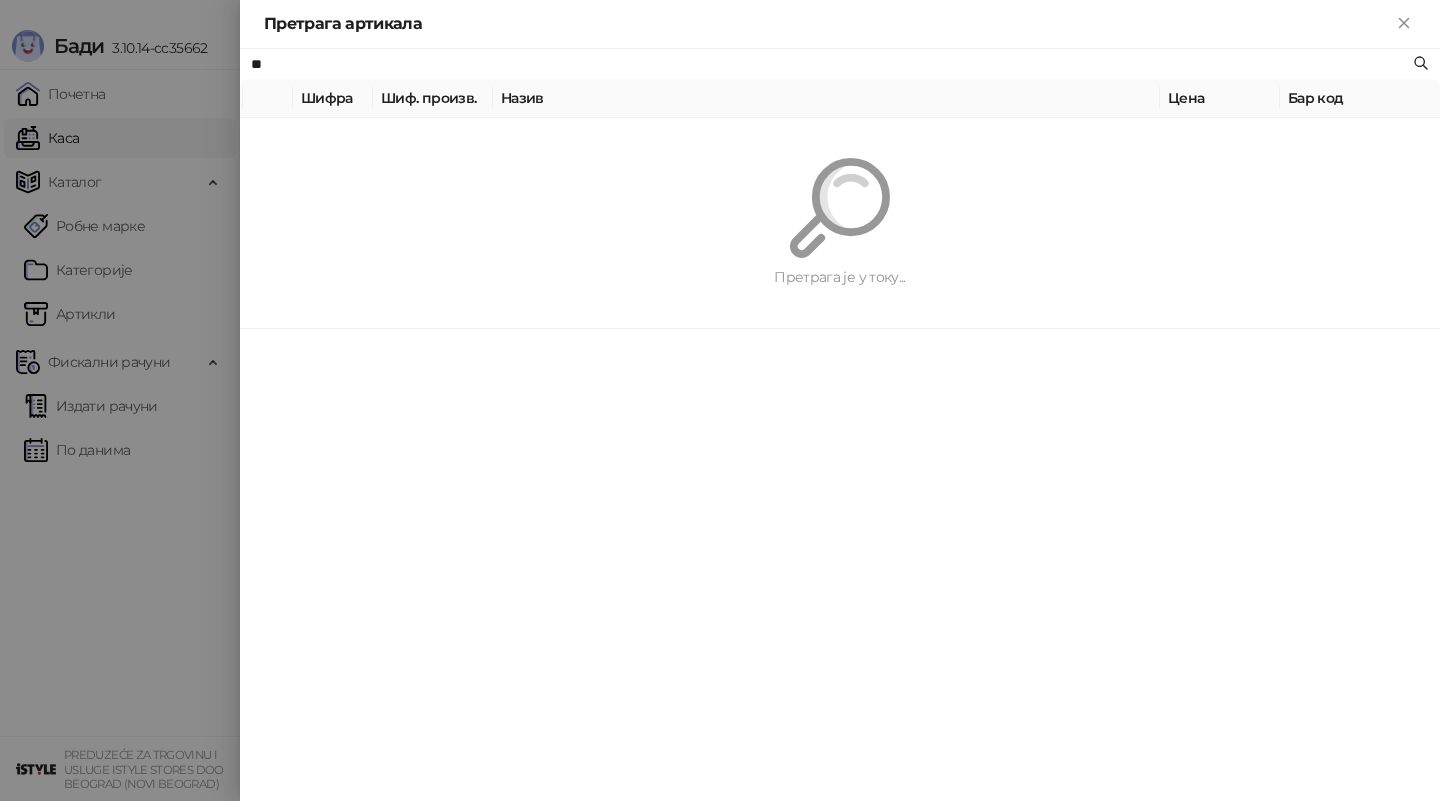 type on "*" 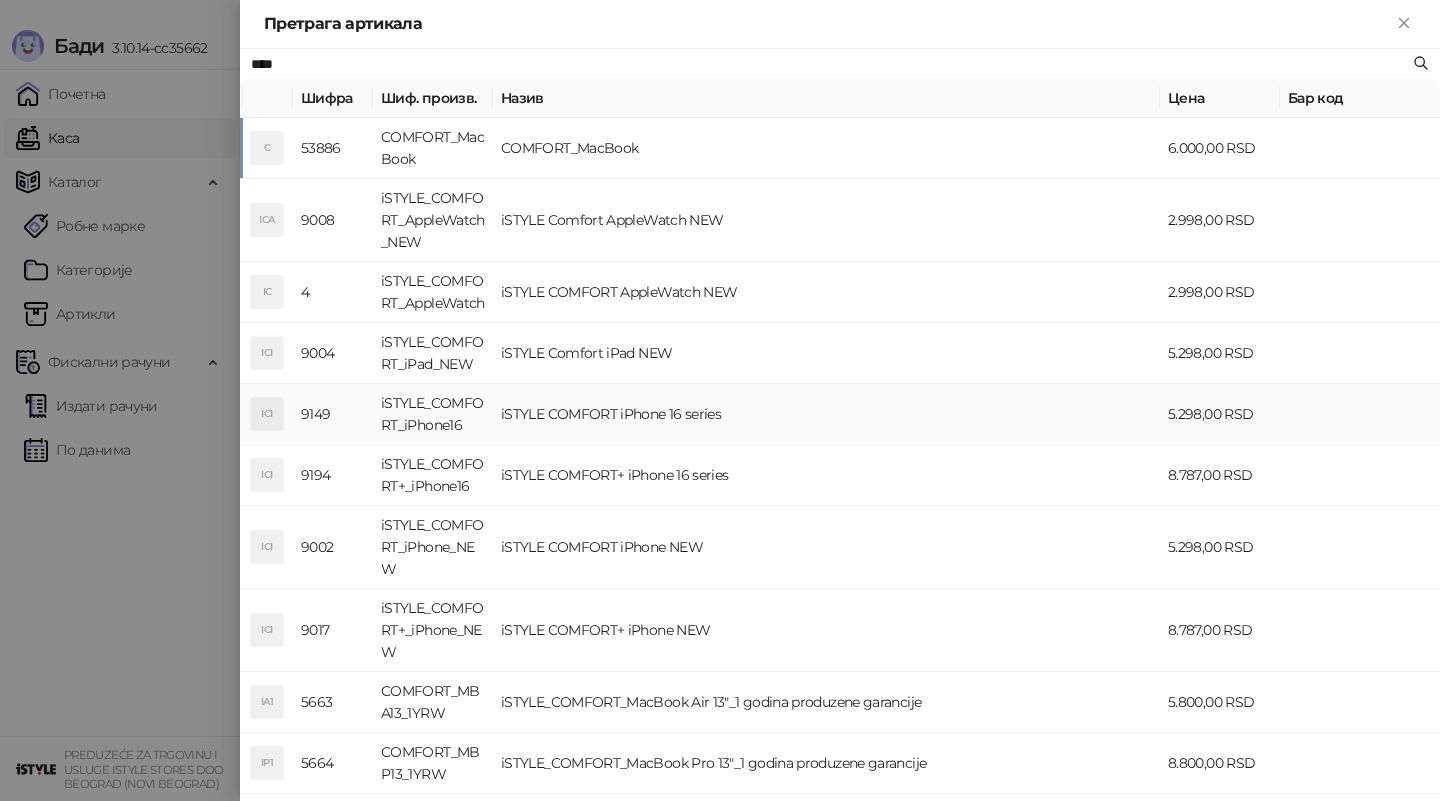 click on "iSTYLE COMFORT iPhone 16 series" at bounding box center [826, 414] 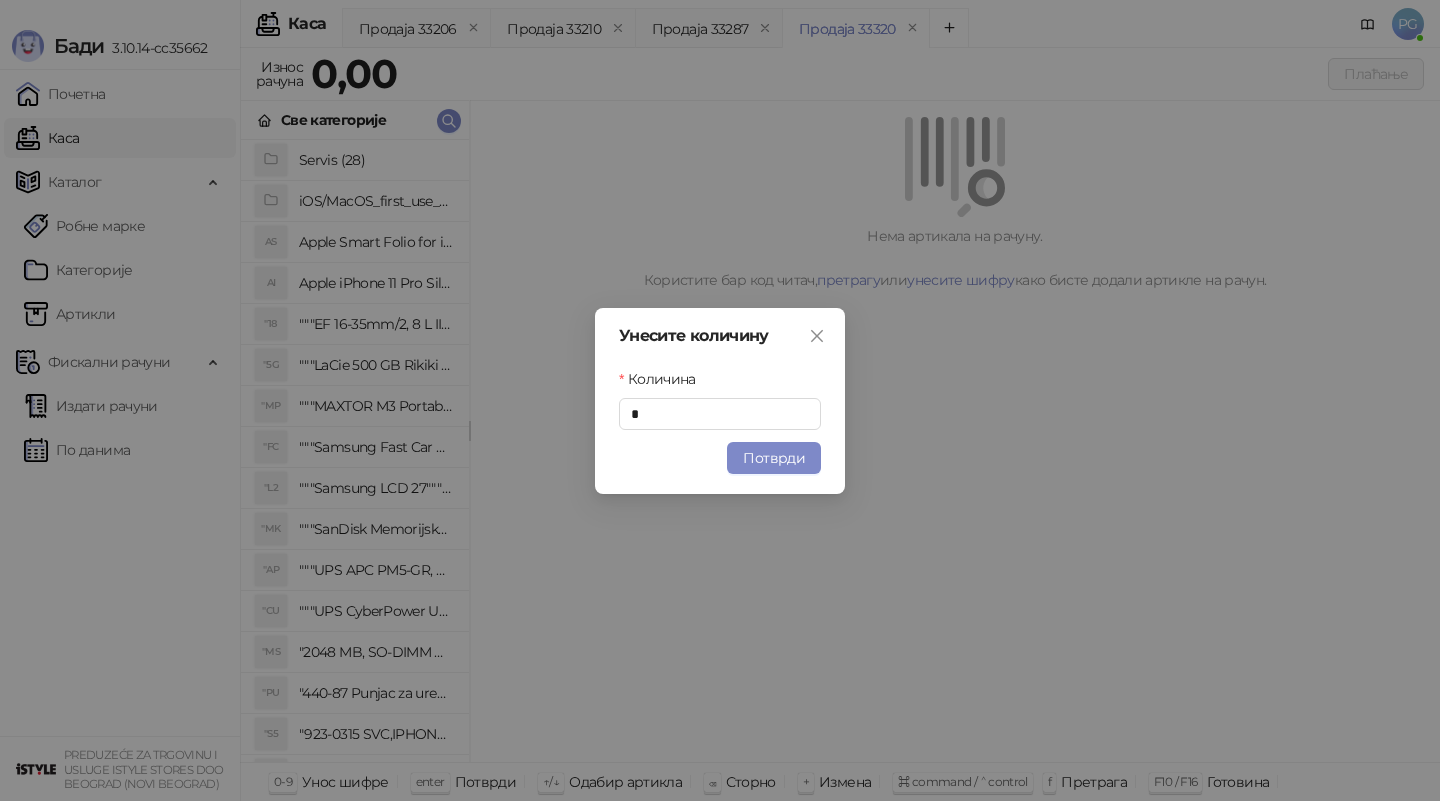 click on "Потврди" at bounding box center [774, 458] 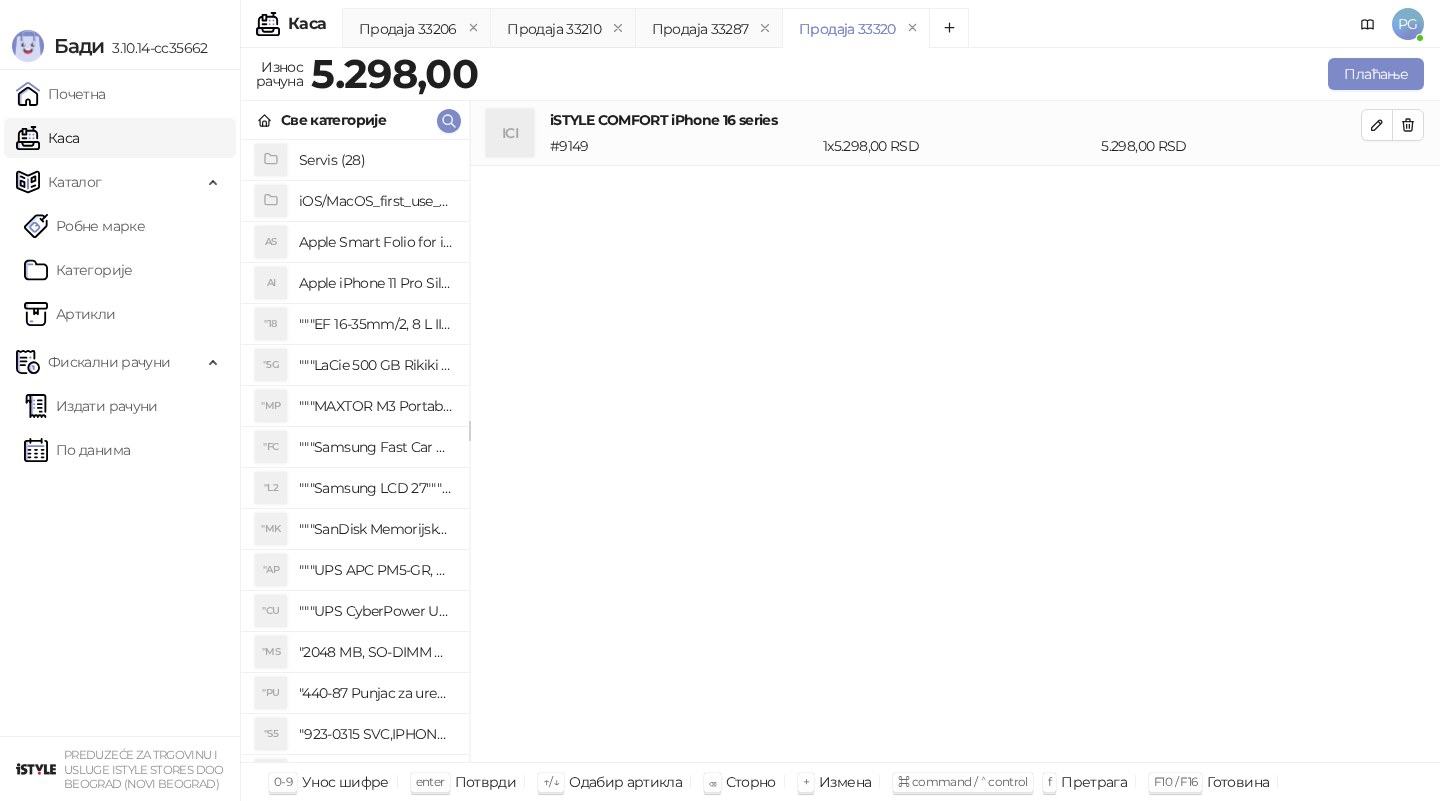 click 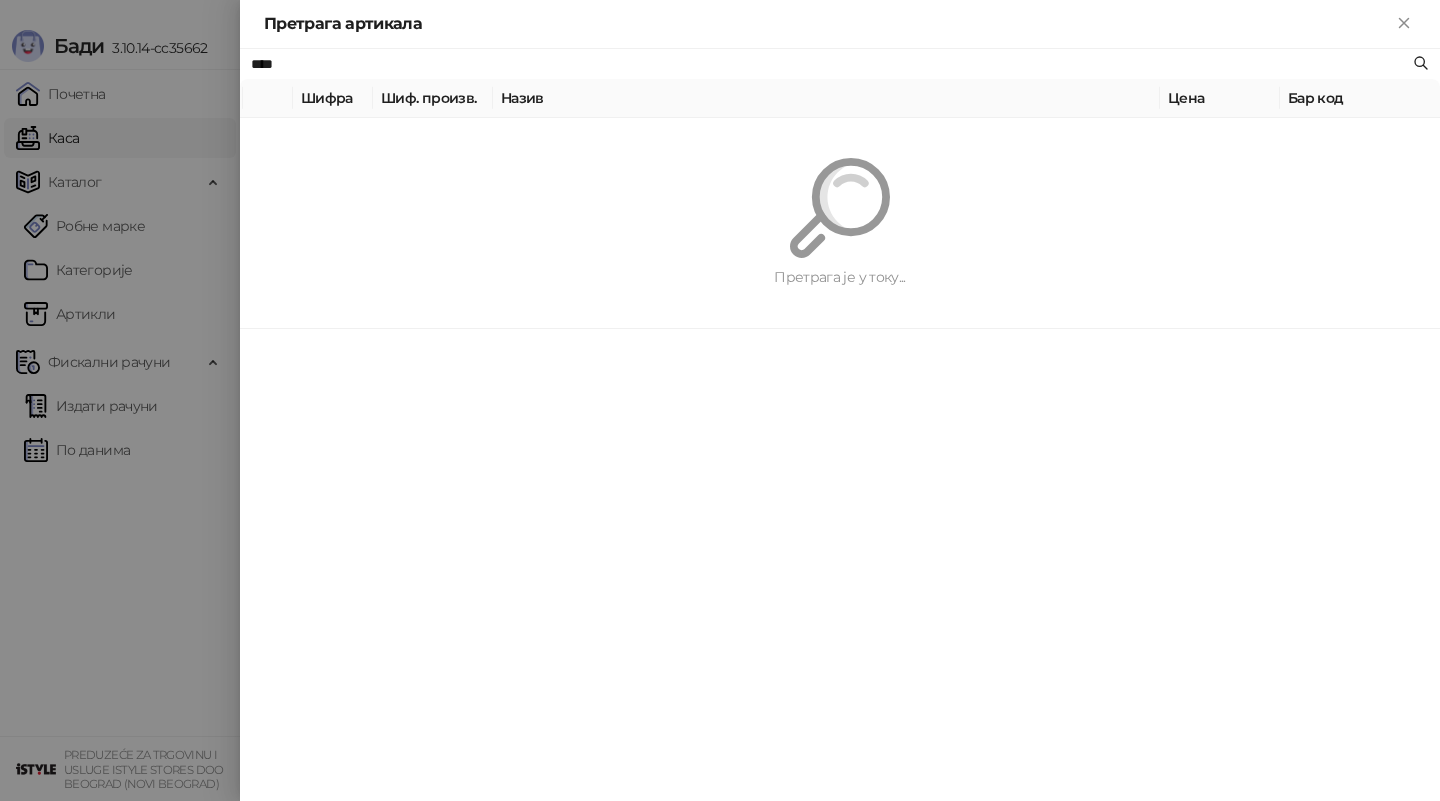 paste on "**********" 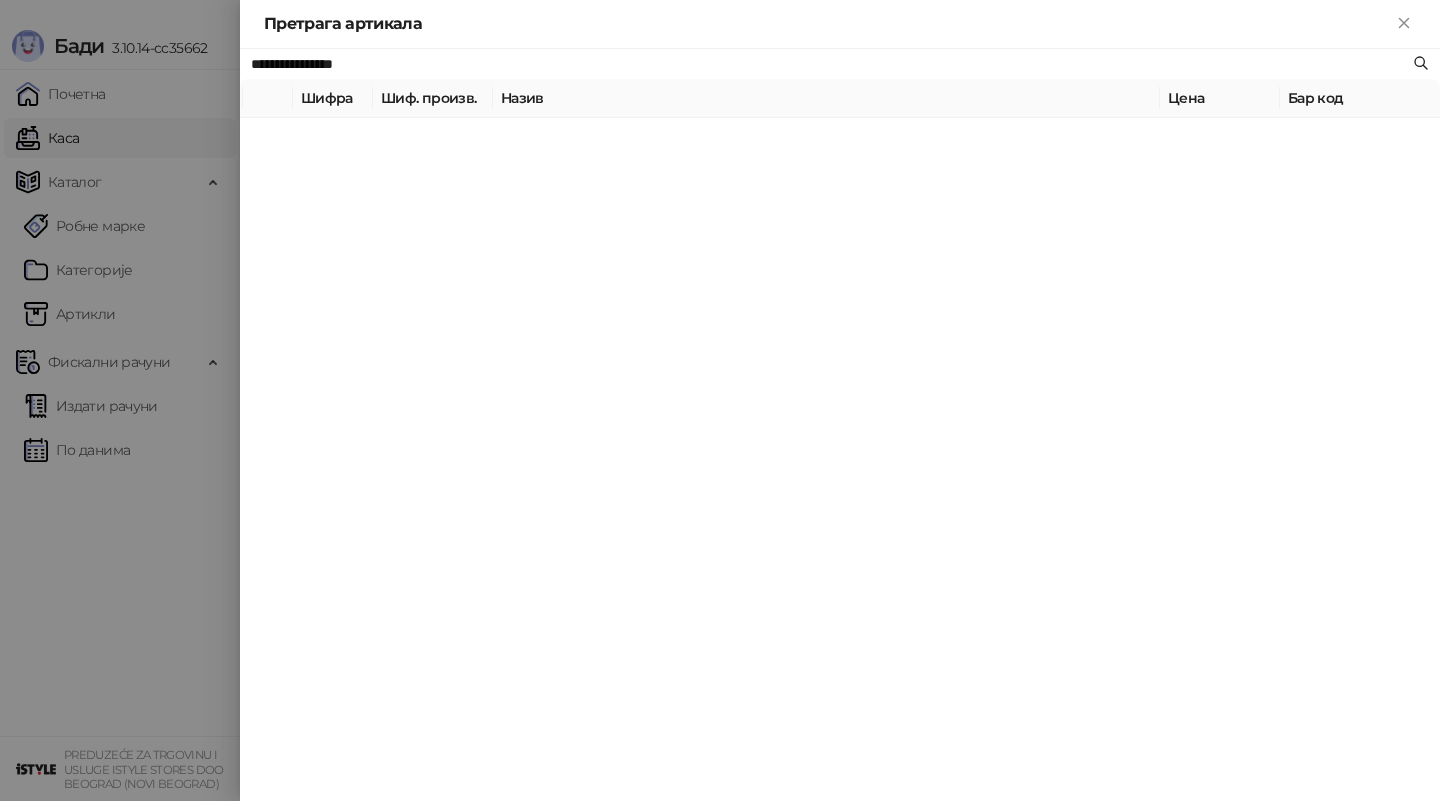 type on "**********" 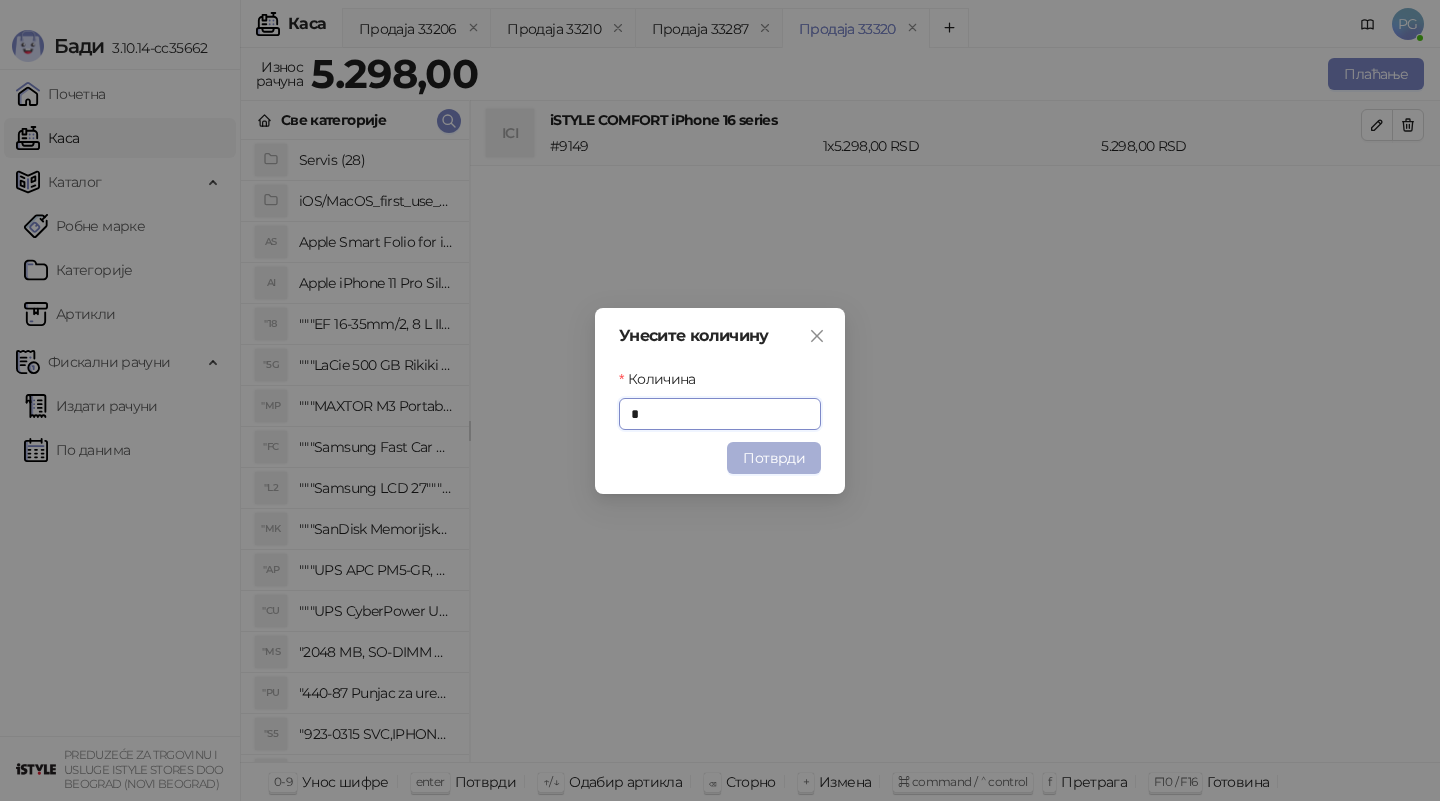 click on "Потврди" at bounding box center [774, 458] 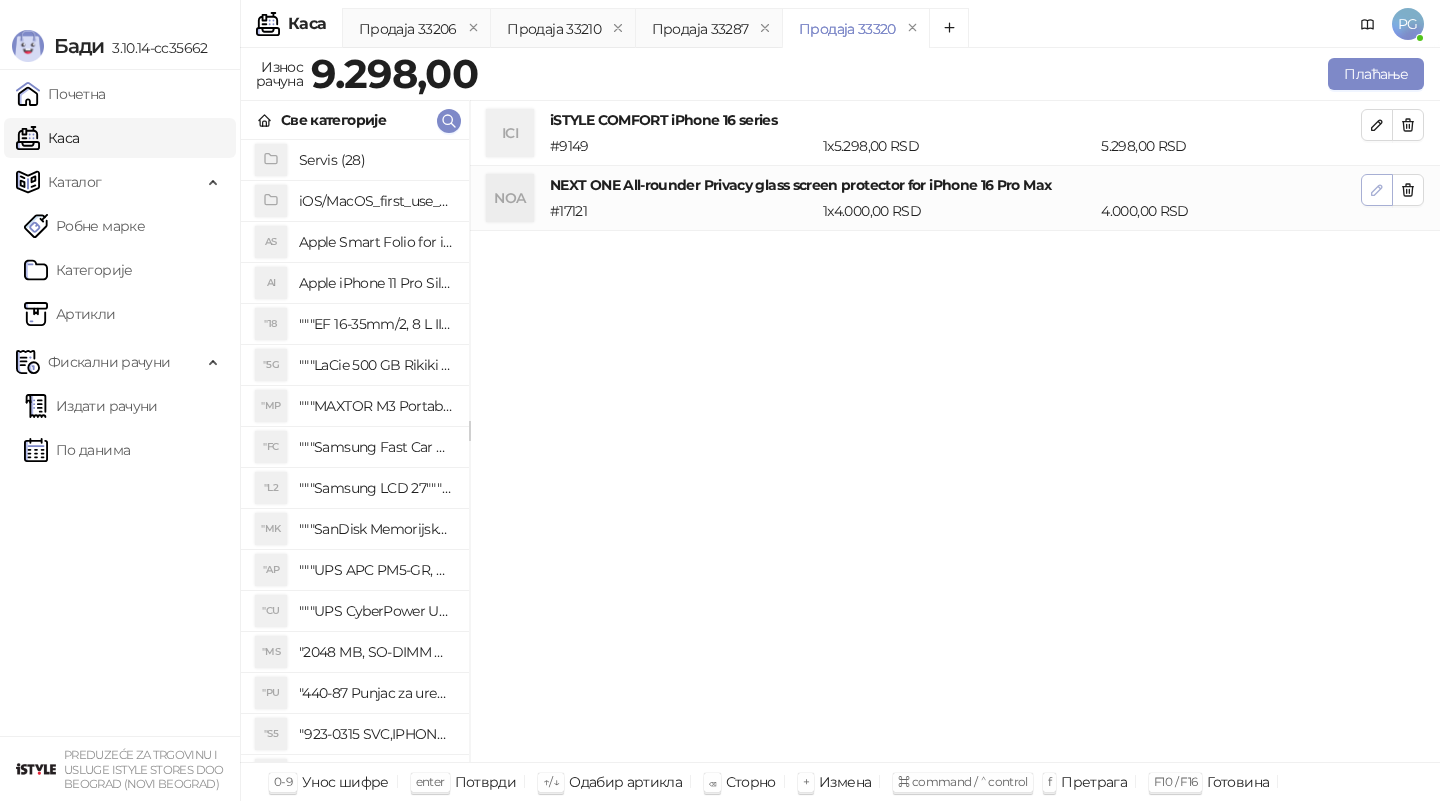 click at bounding box center [1377, 190] 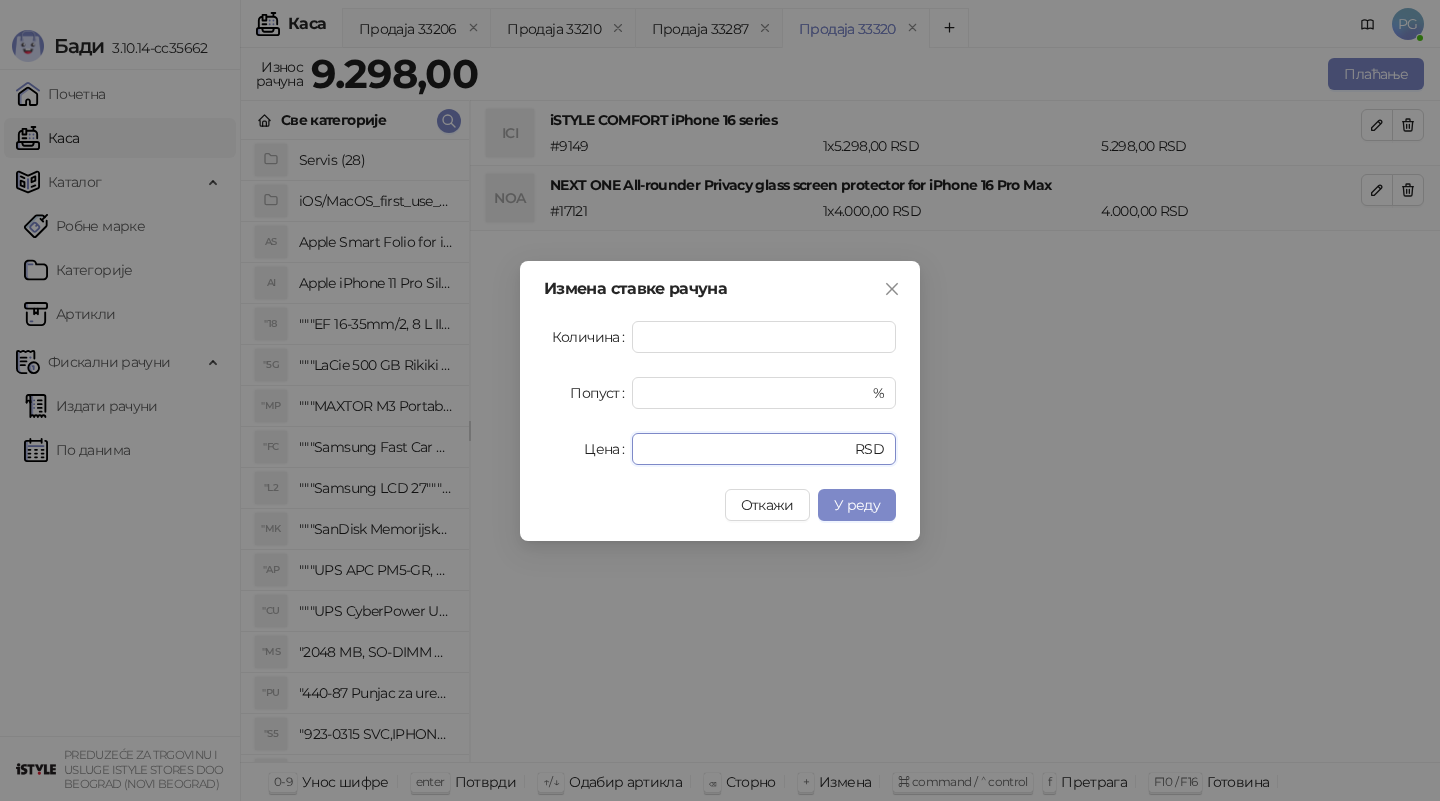 drag, startPoint x: 700, startPoint y: 446, endPoint x: 529, endPoint y: 446, distance: 171 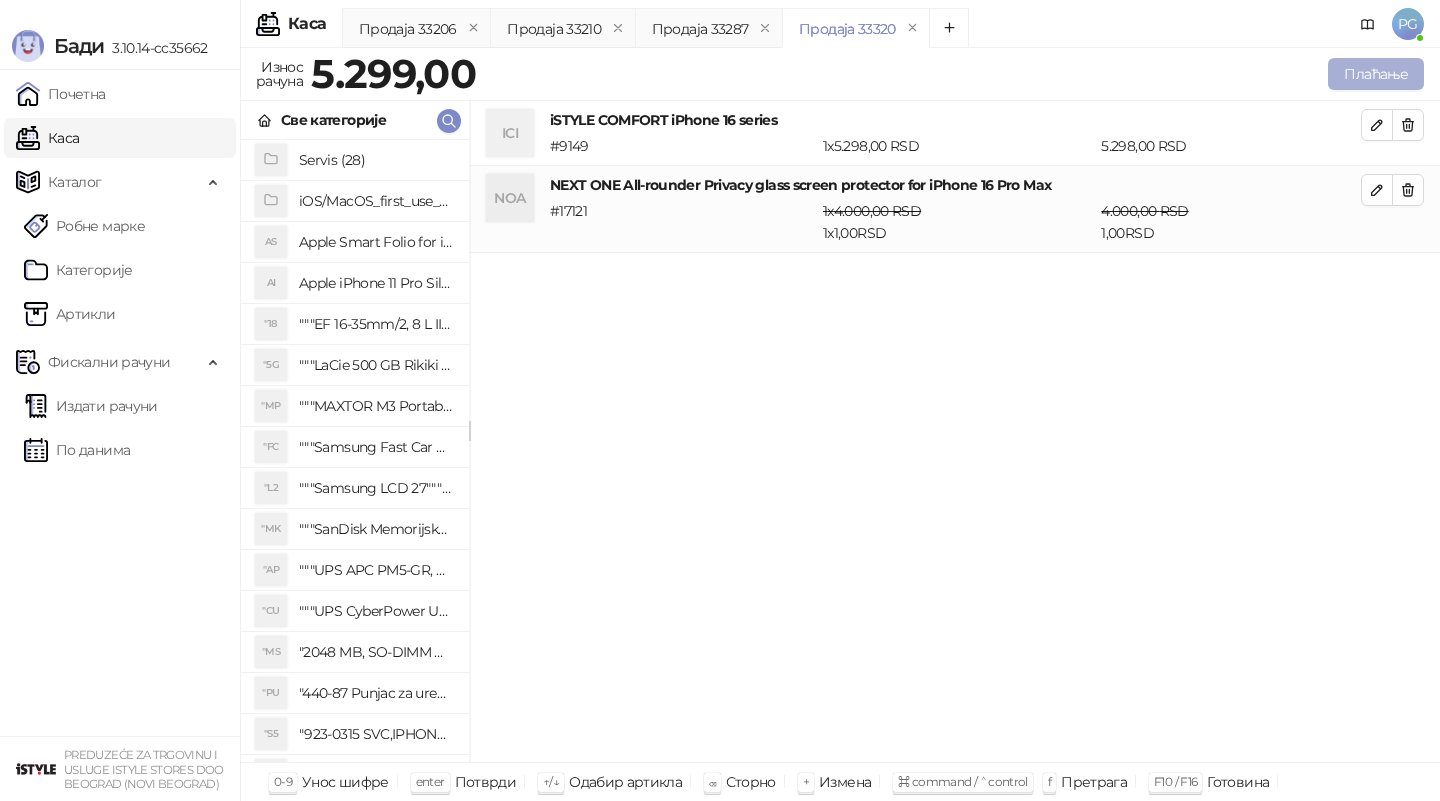 click on "Плаћање" at bounding box center [1376, 74] 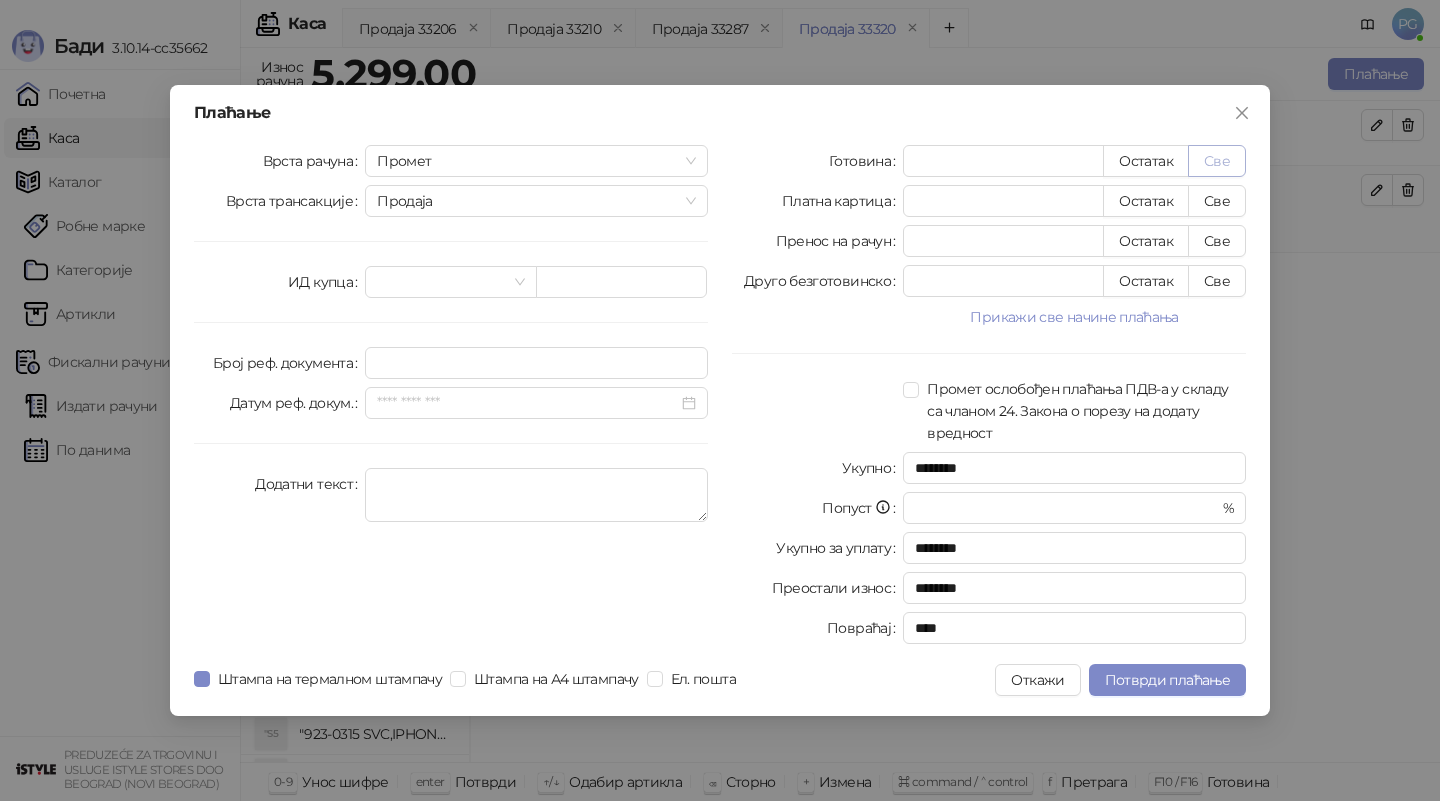 click on "Све" at bounding box center (1217, 161) 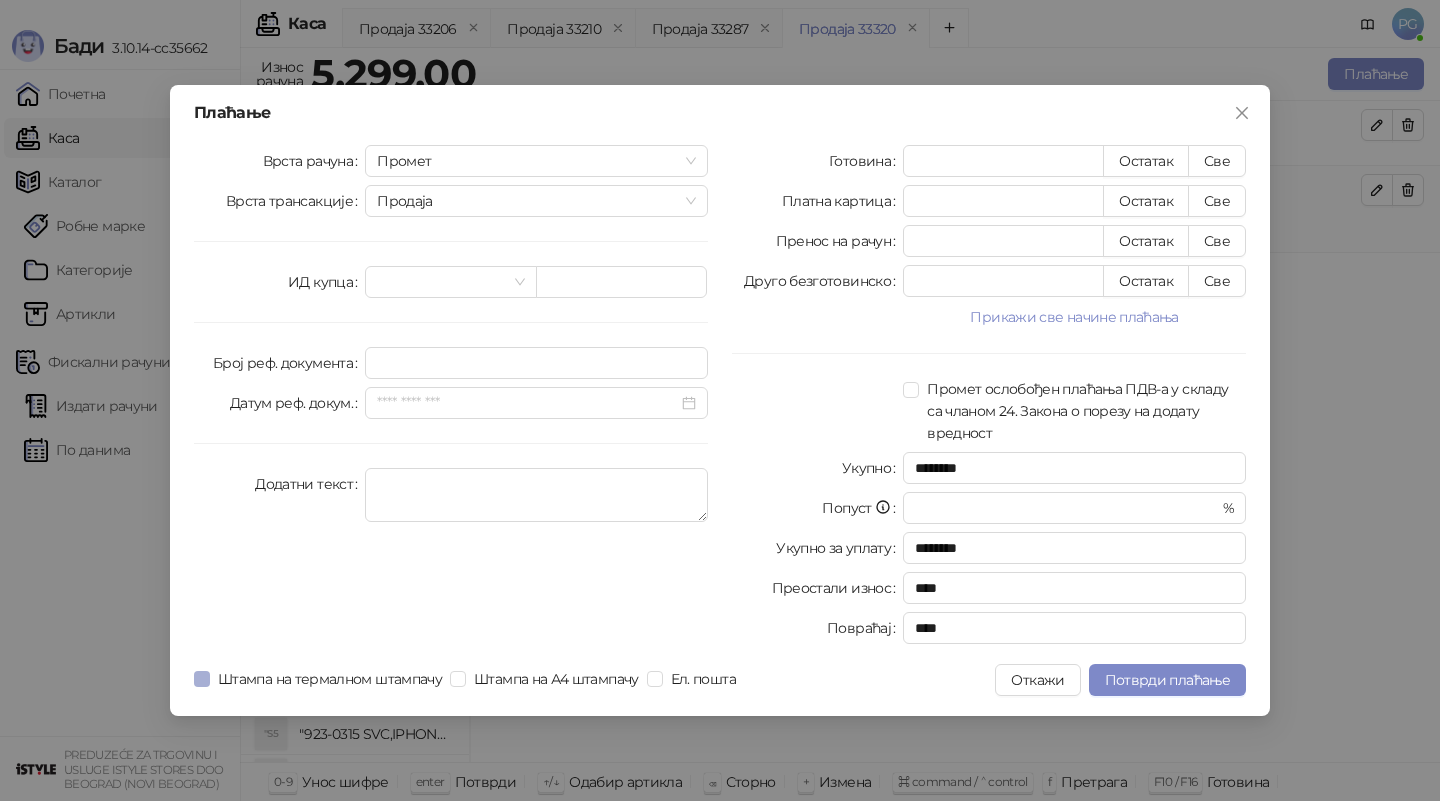 click on "Штампа на термалном штампачу" at bounding box center (330, 679) 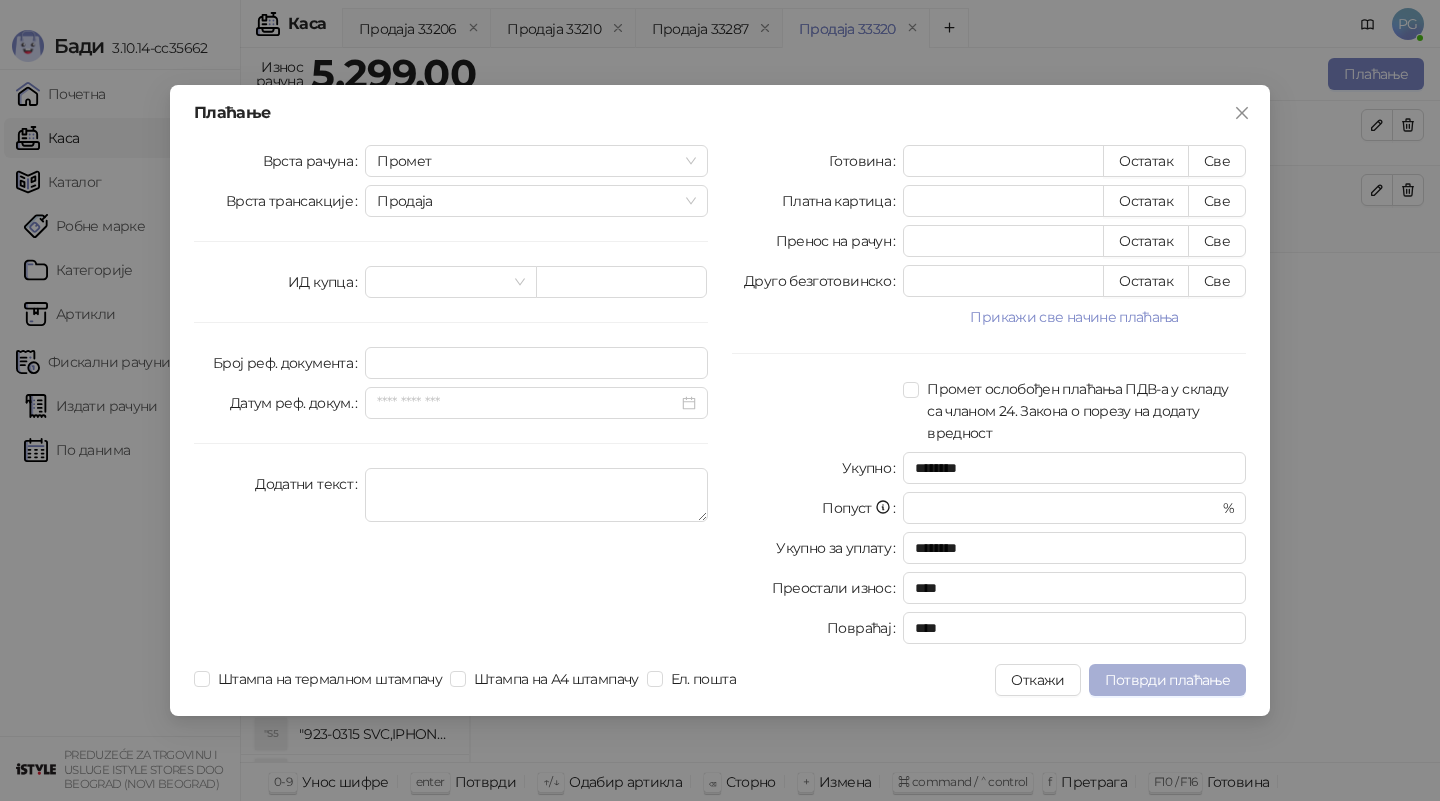 click on "Потврди плаћање" at bounding box center (1167, 680) 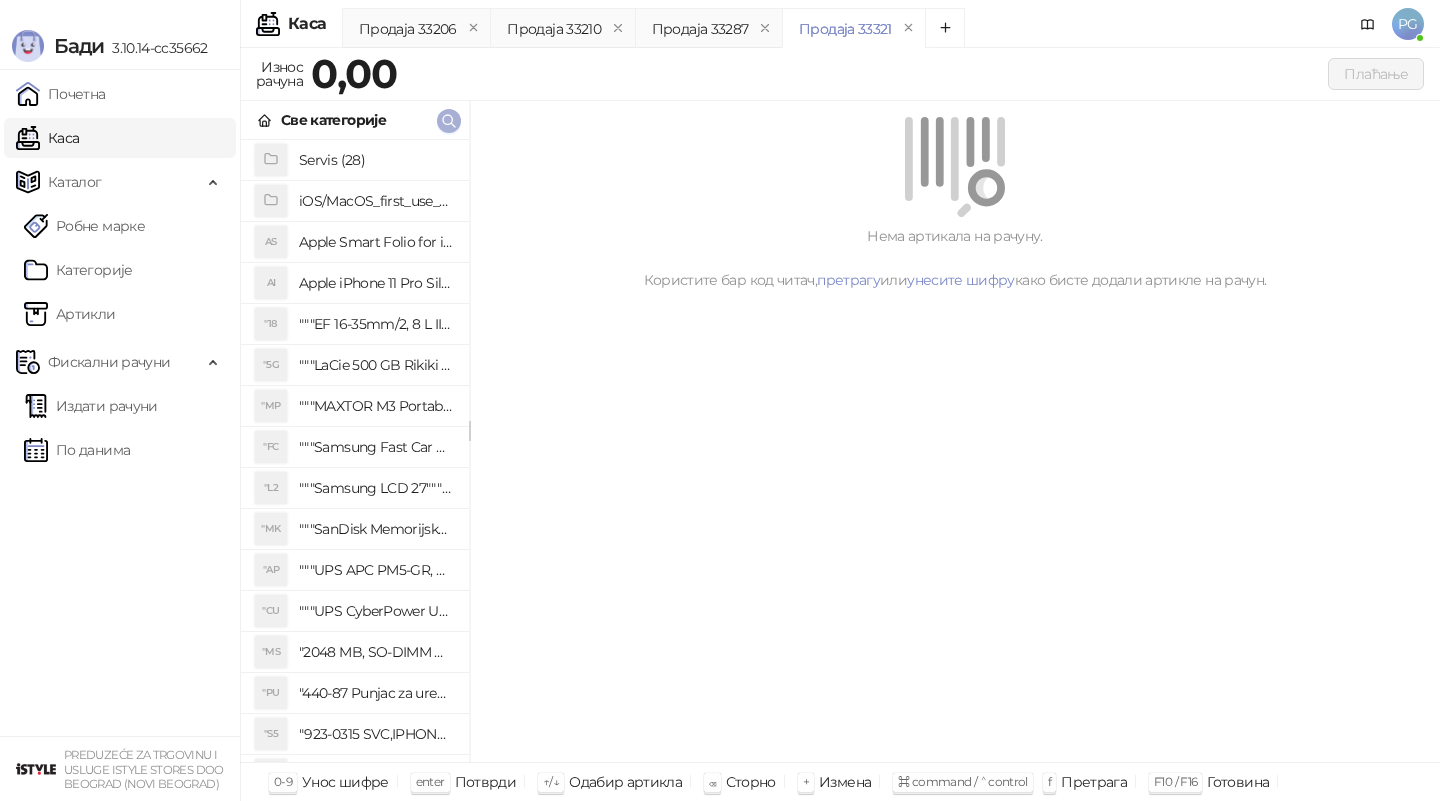 click 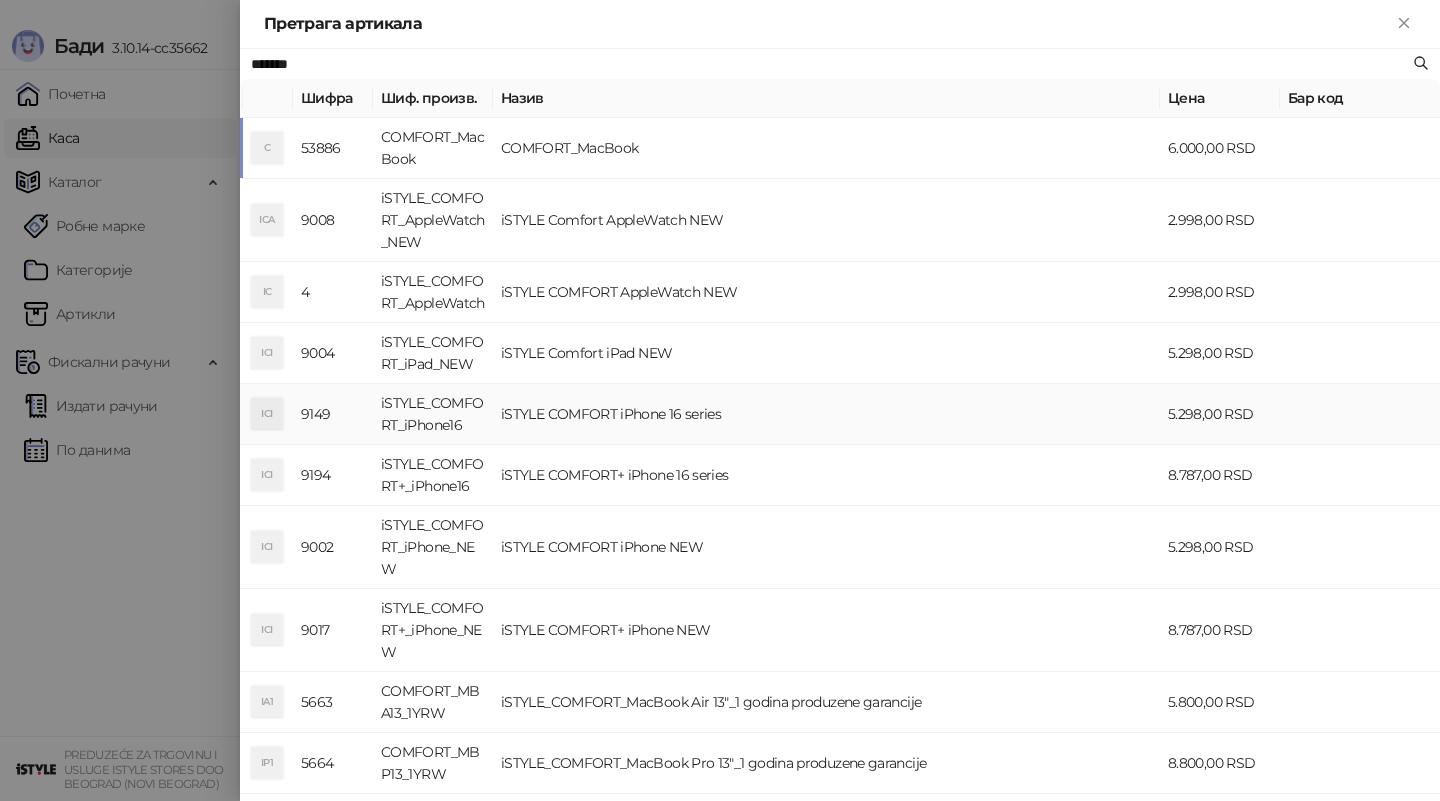 click on "iSTYLE COMFORT iPhone 16 series" at bounding box center [826, 414] 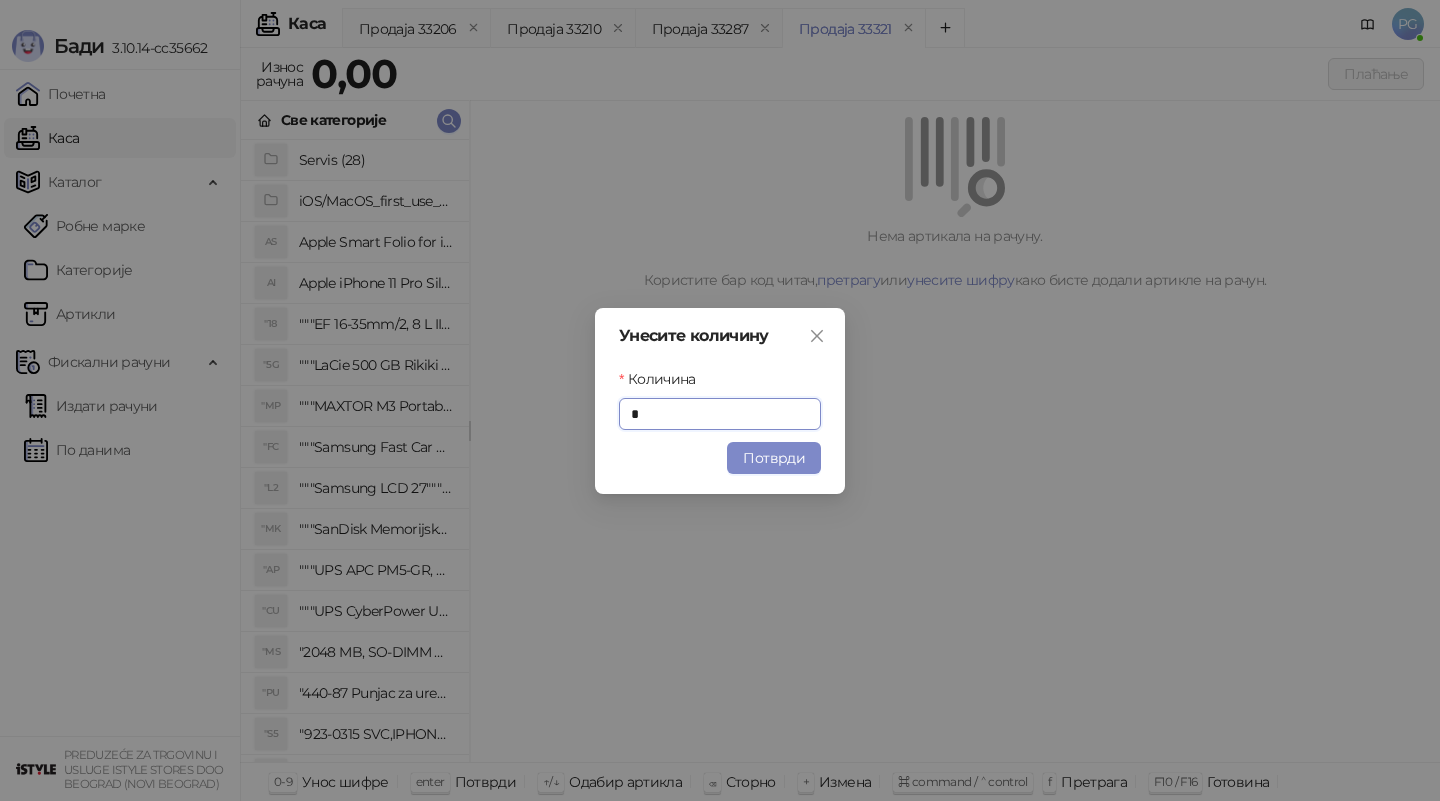 click on "Потврди" at bounding box center [774, 458] 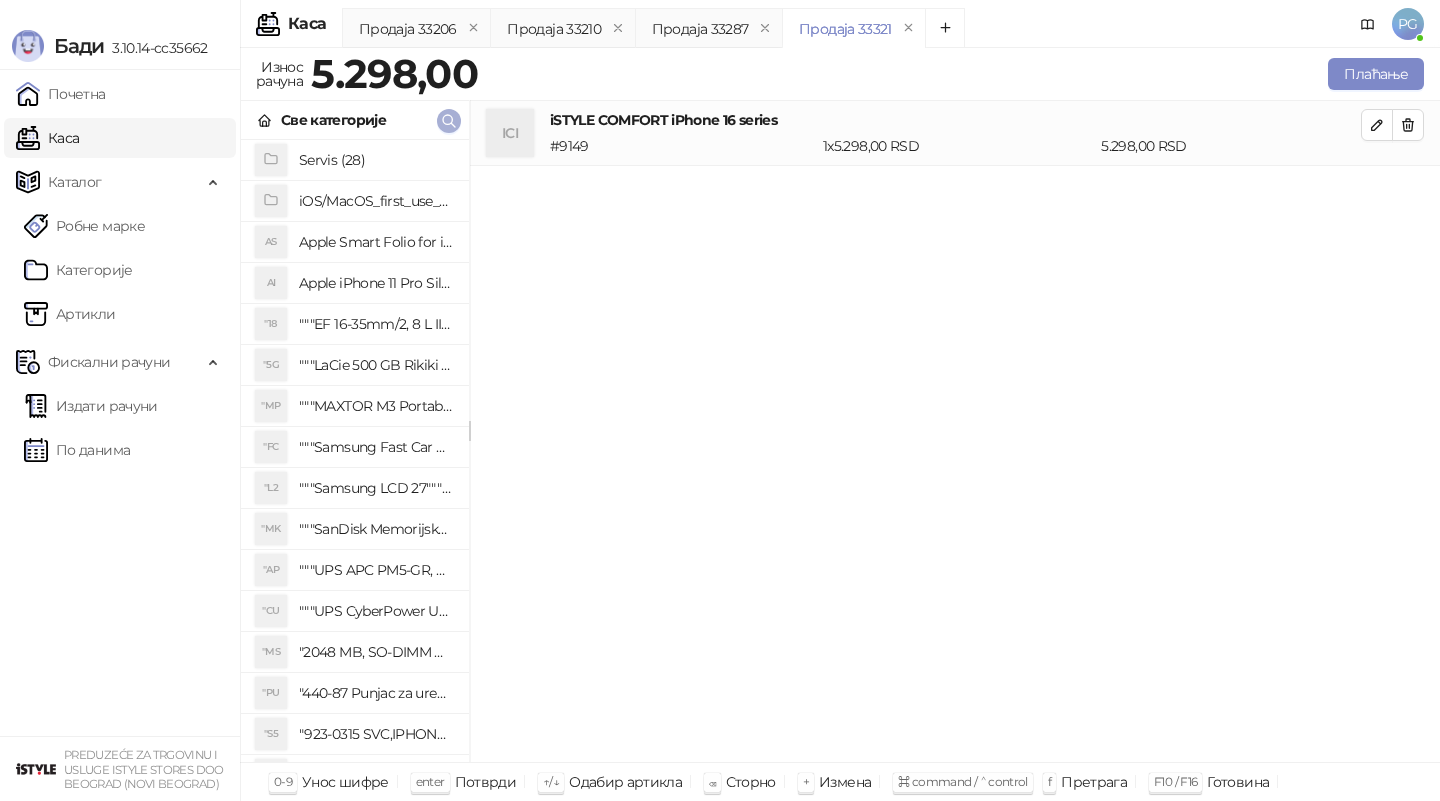 click 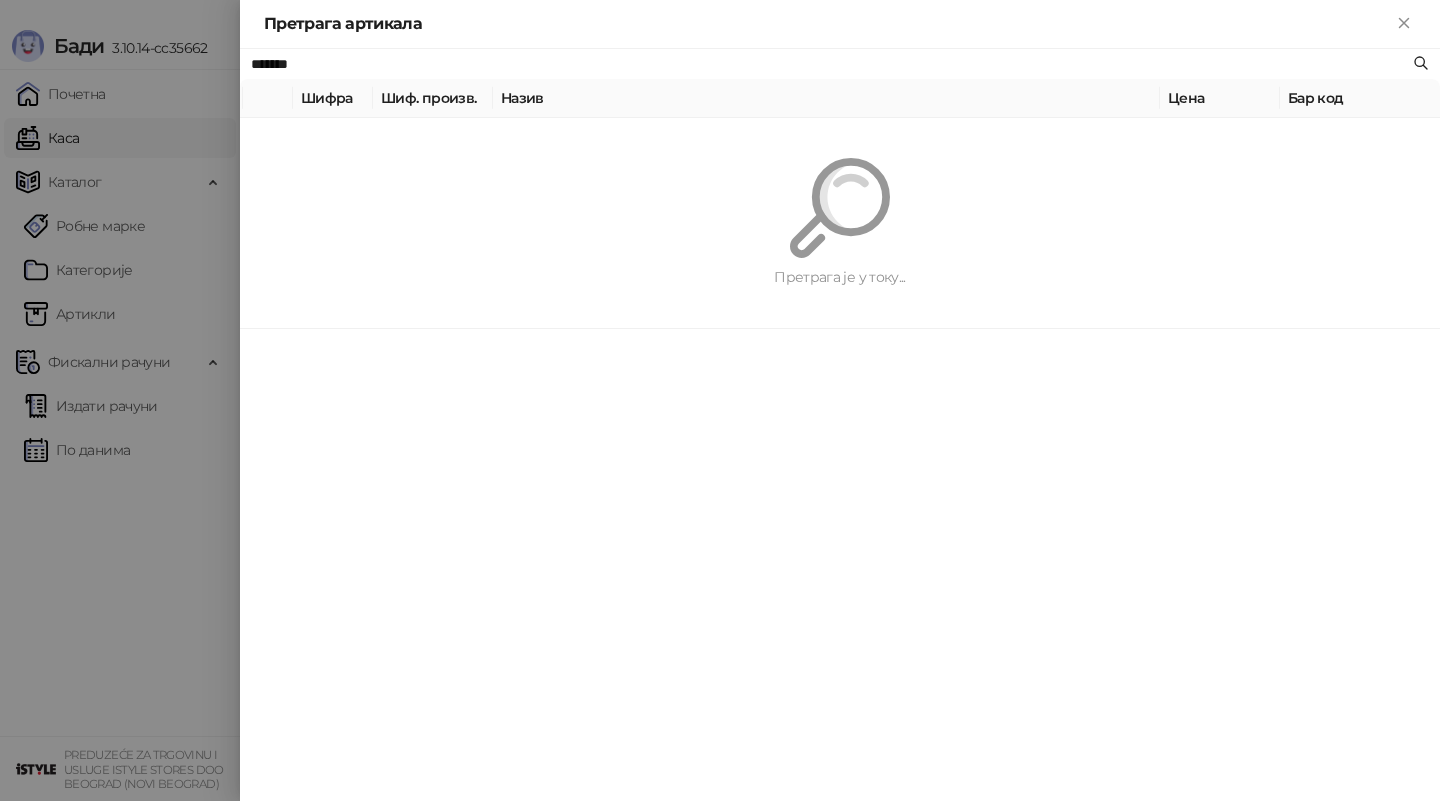 paste on "*********" 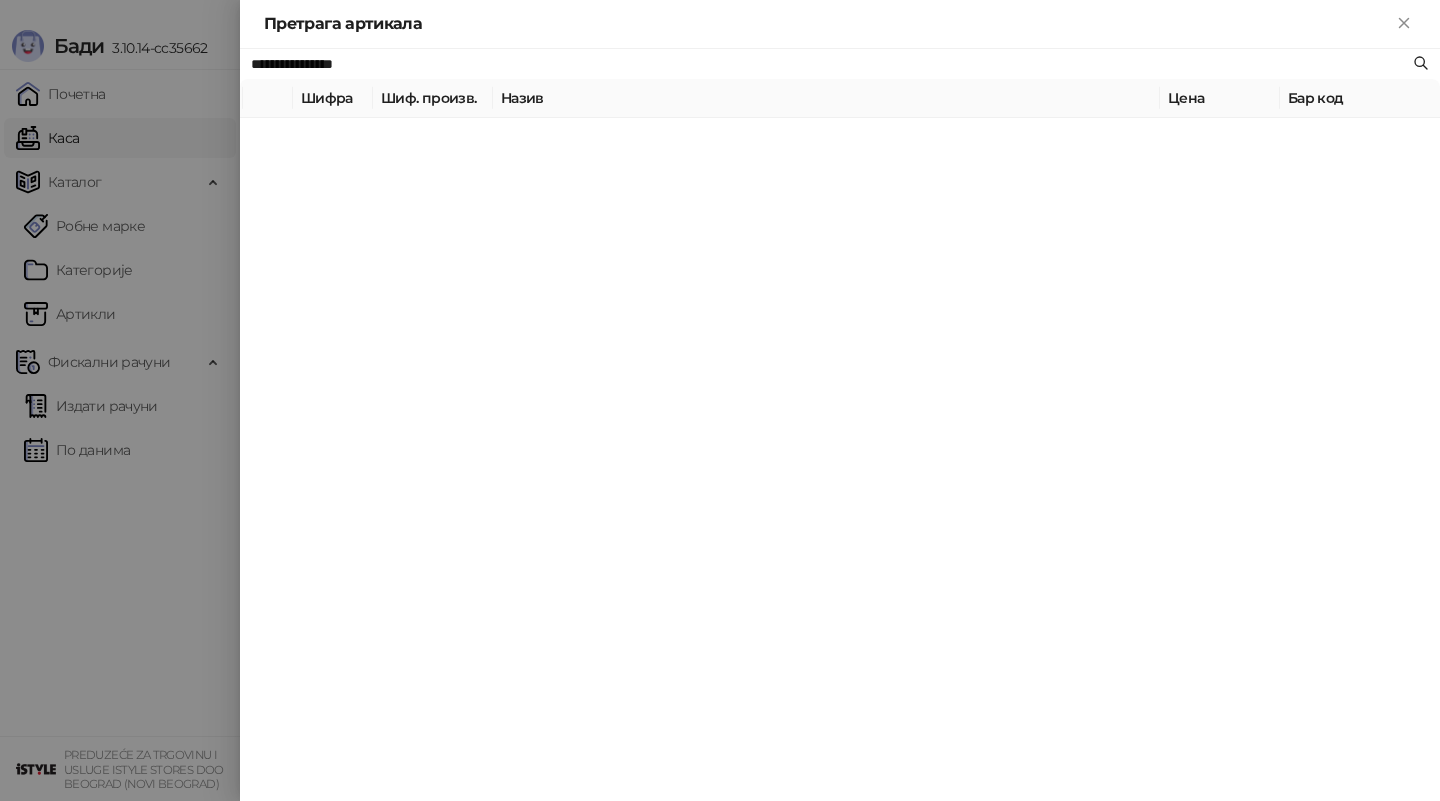 type on "**********" 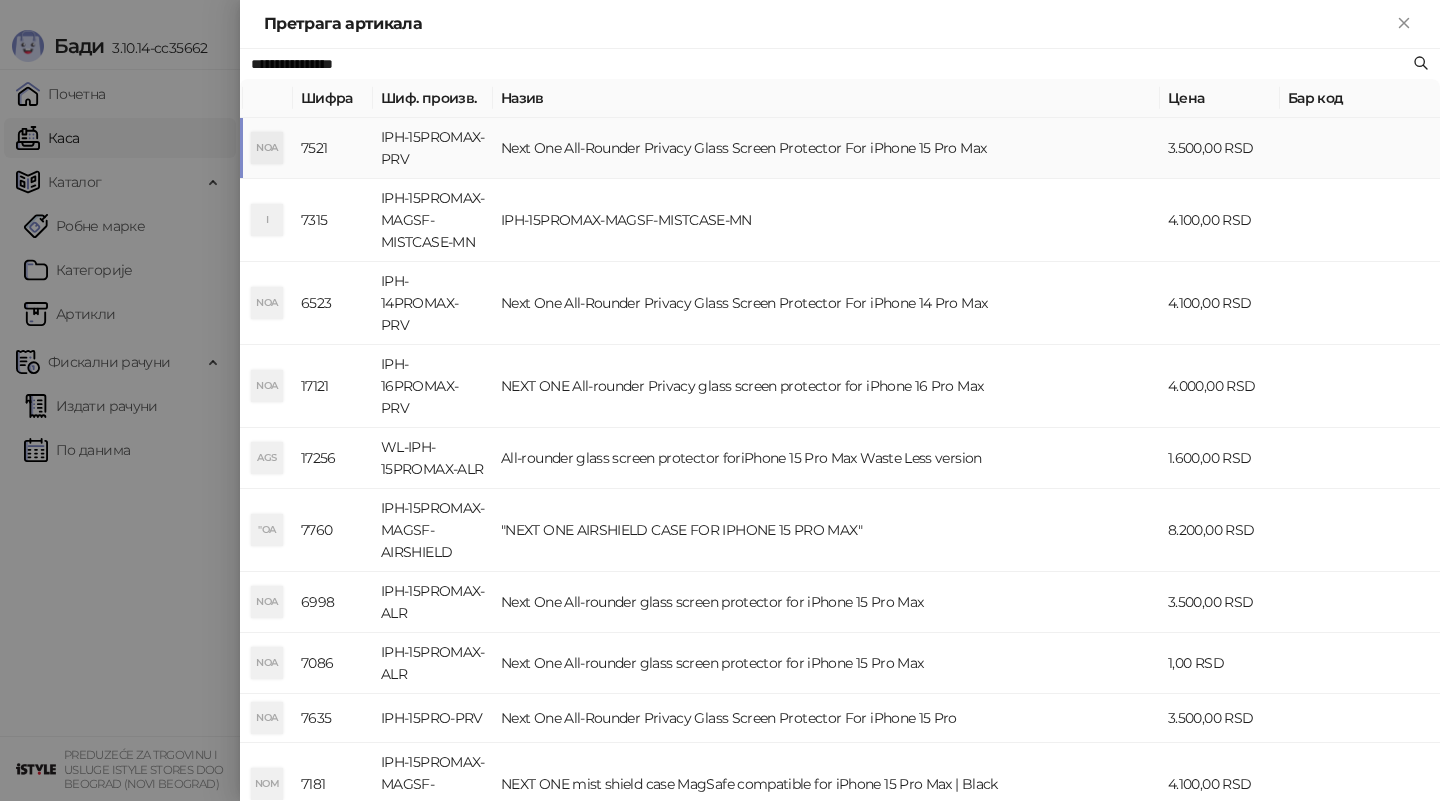 click on "Next One All-Rounder Privacy Glass Screen Protector For iPhone 15 Pro Max" at bounding box center [826, 148] 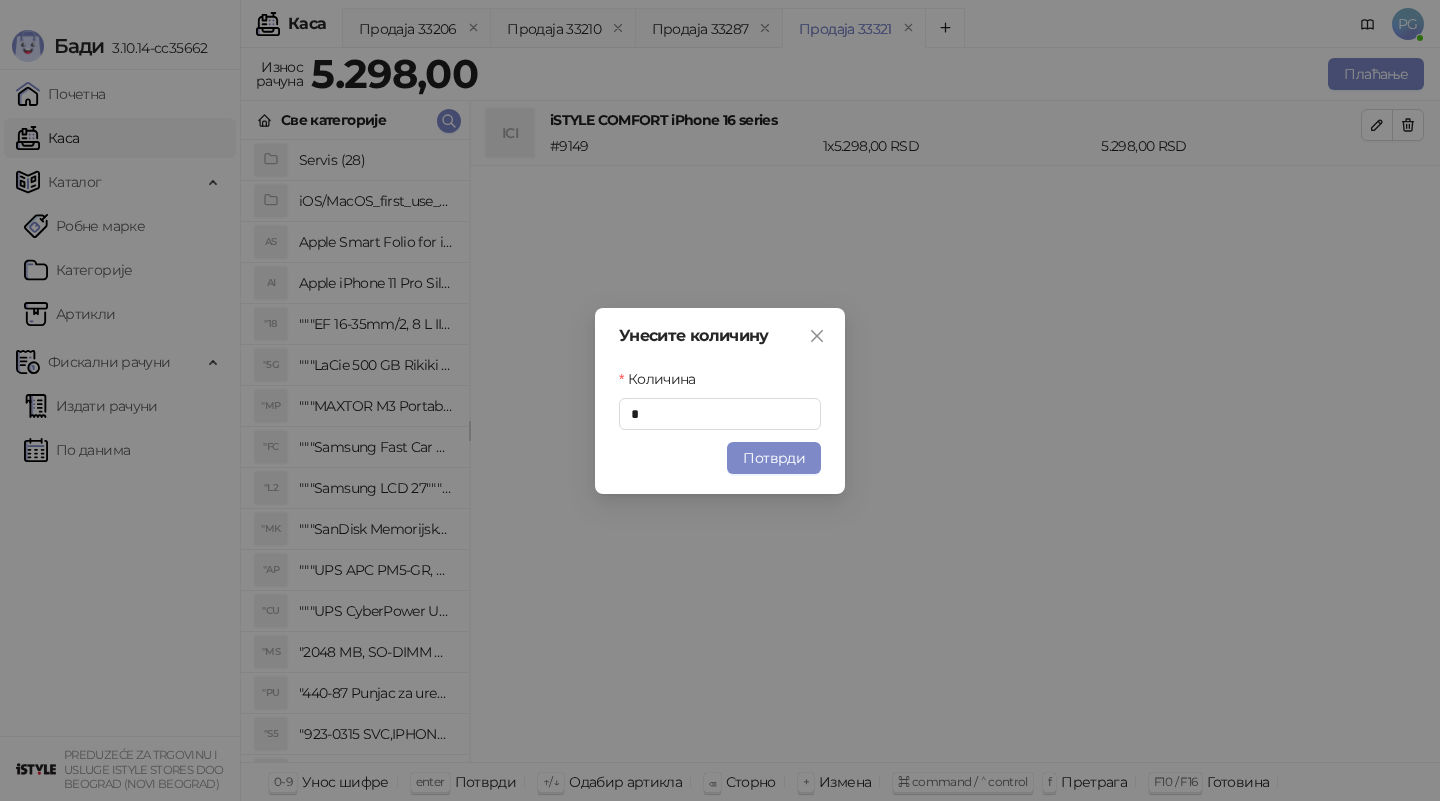 click on "Потврди" at bounding box center (774, 458) 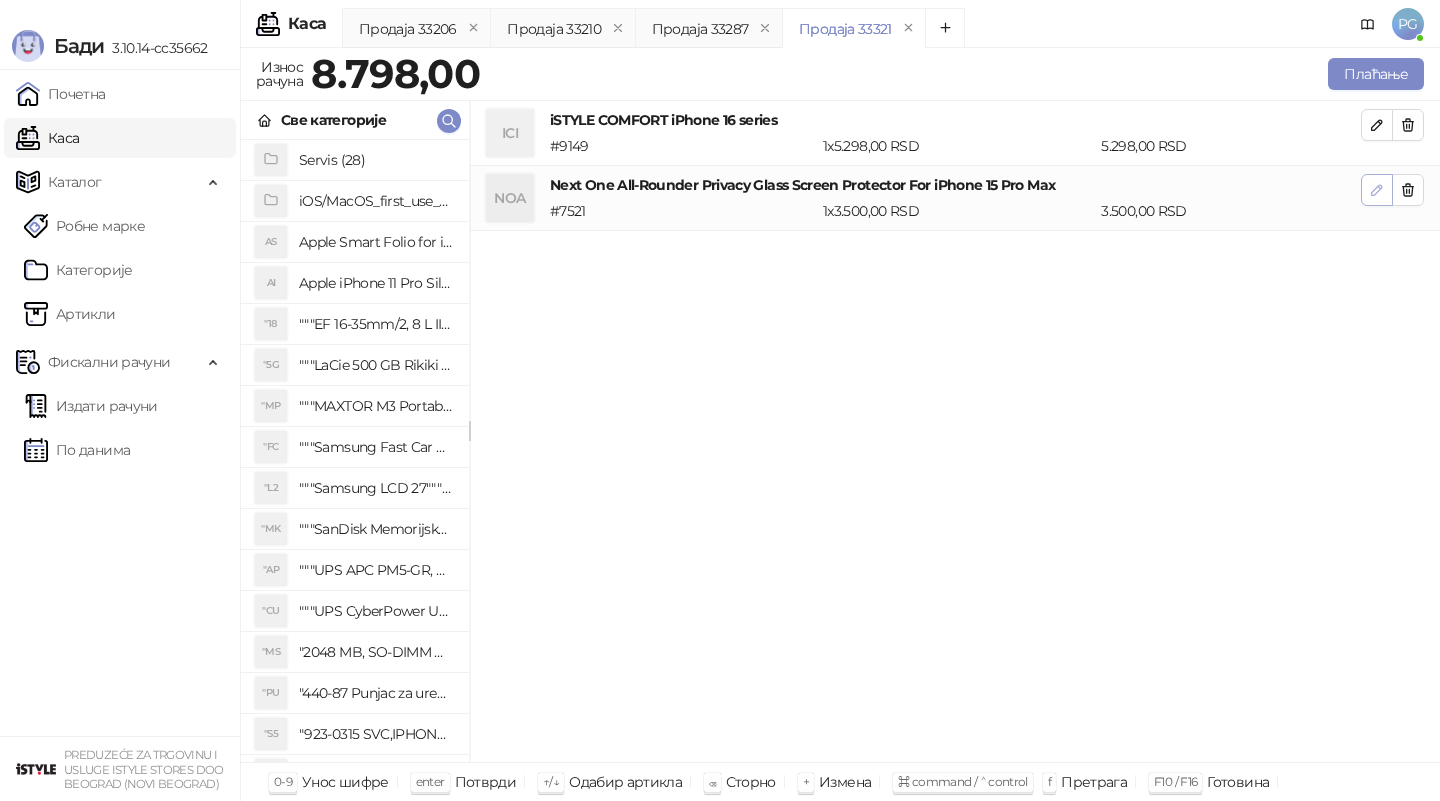 click 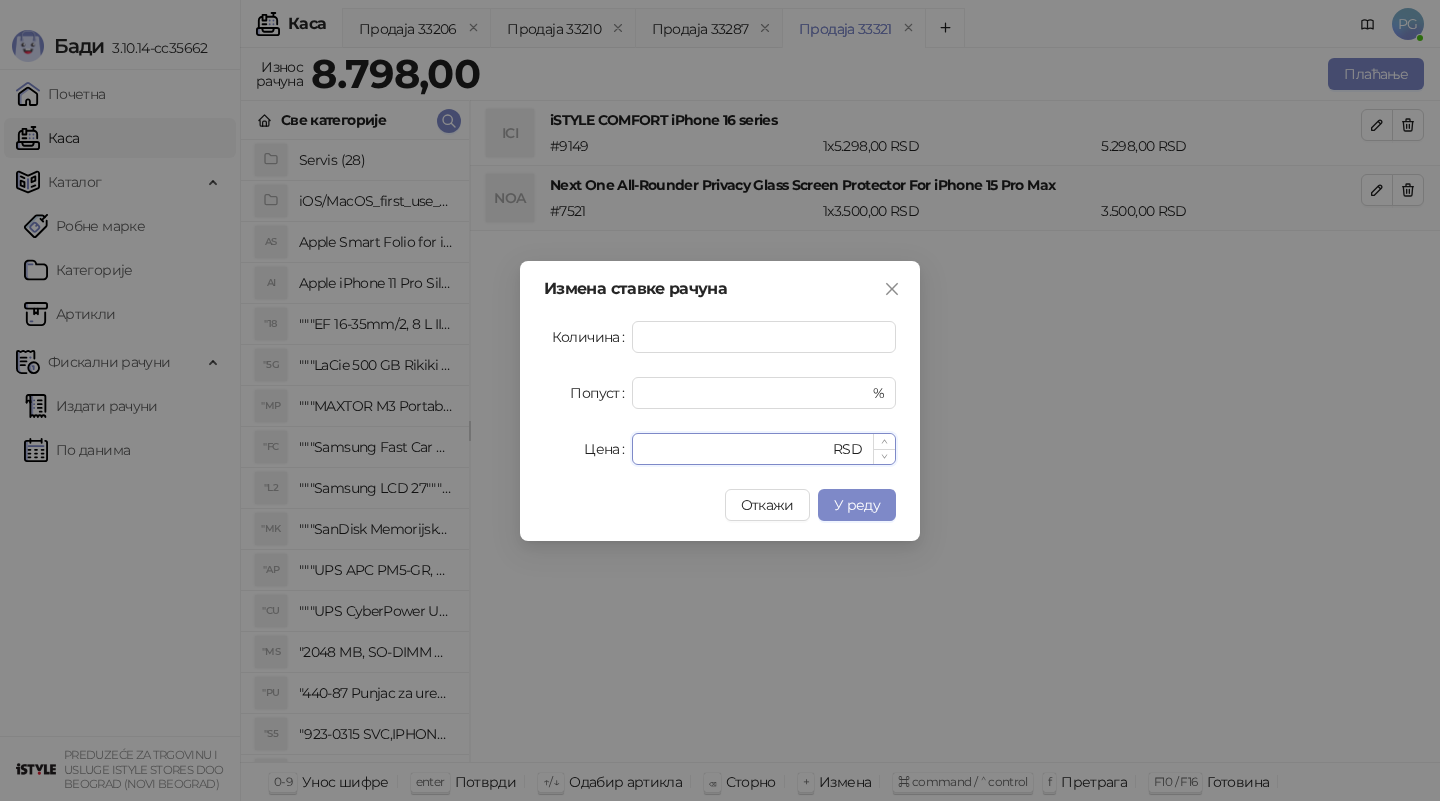click on "****" at bounding box center (736, 449) 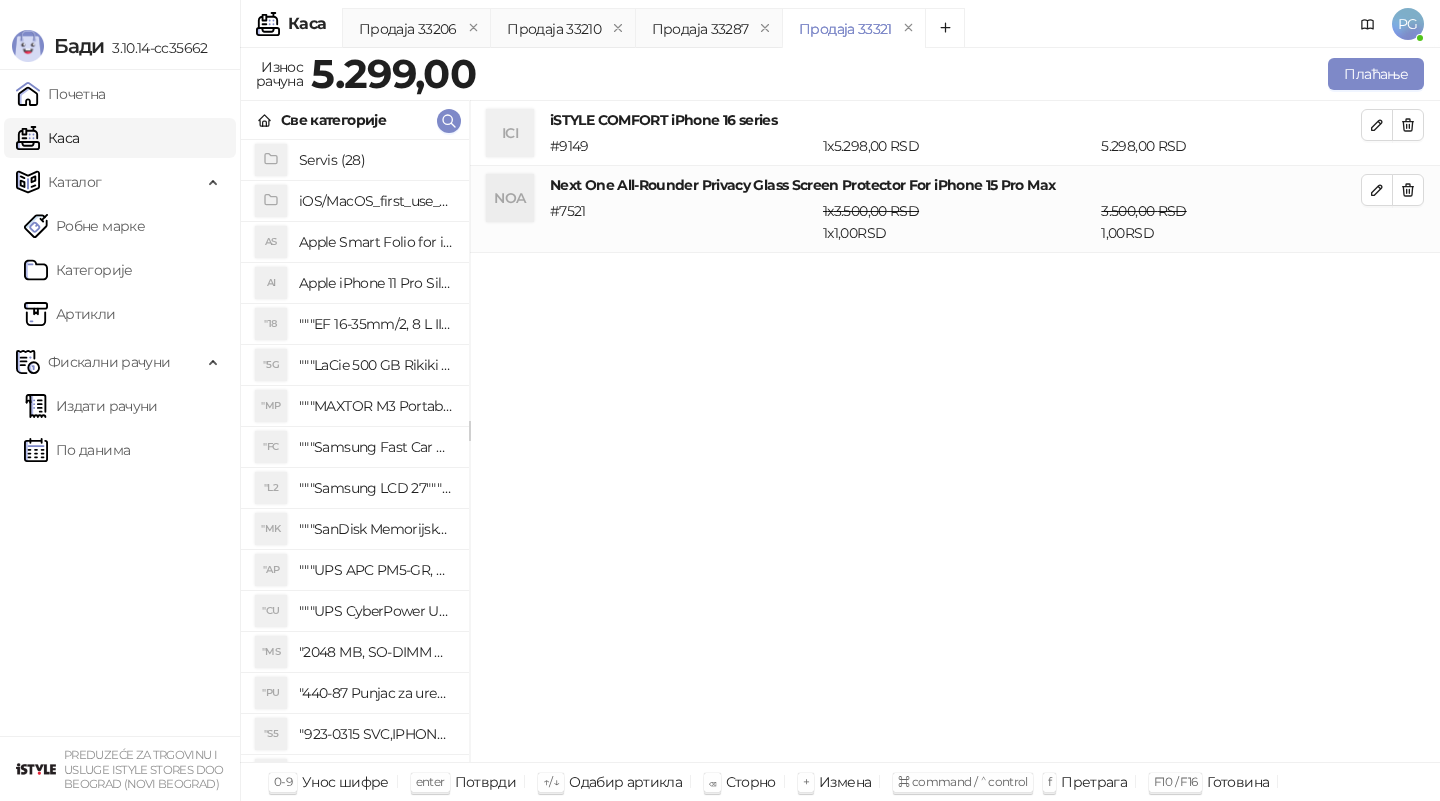 click on "Плаћање" at bounding box center [954, 74] 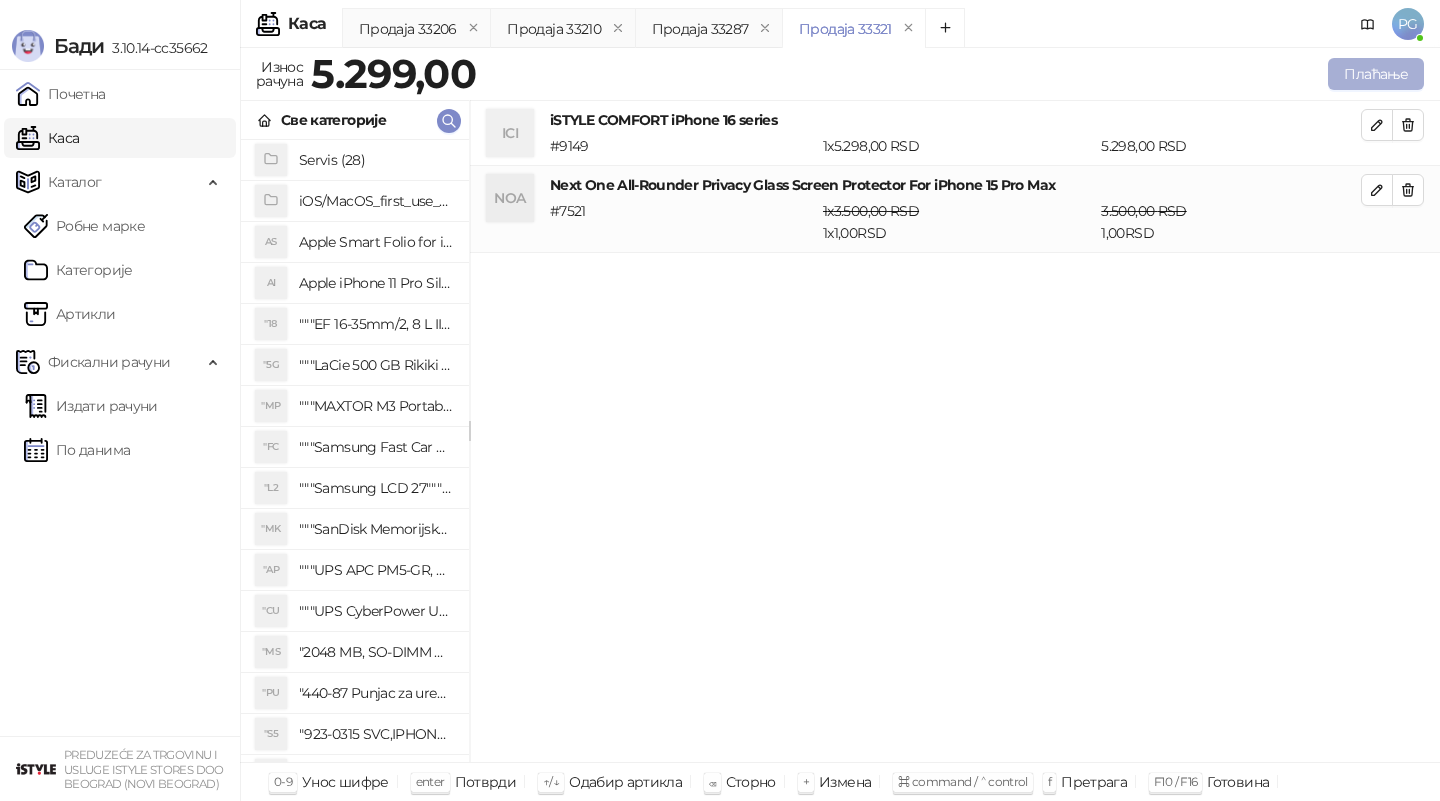 click on "Плаћање" at bounding box center (1376, 74) 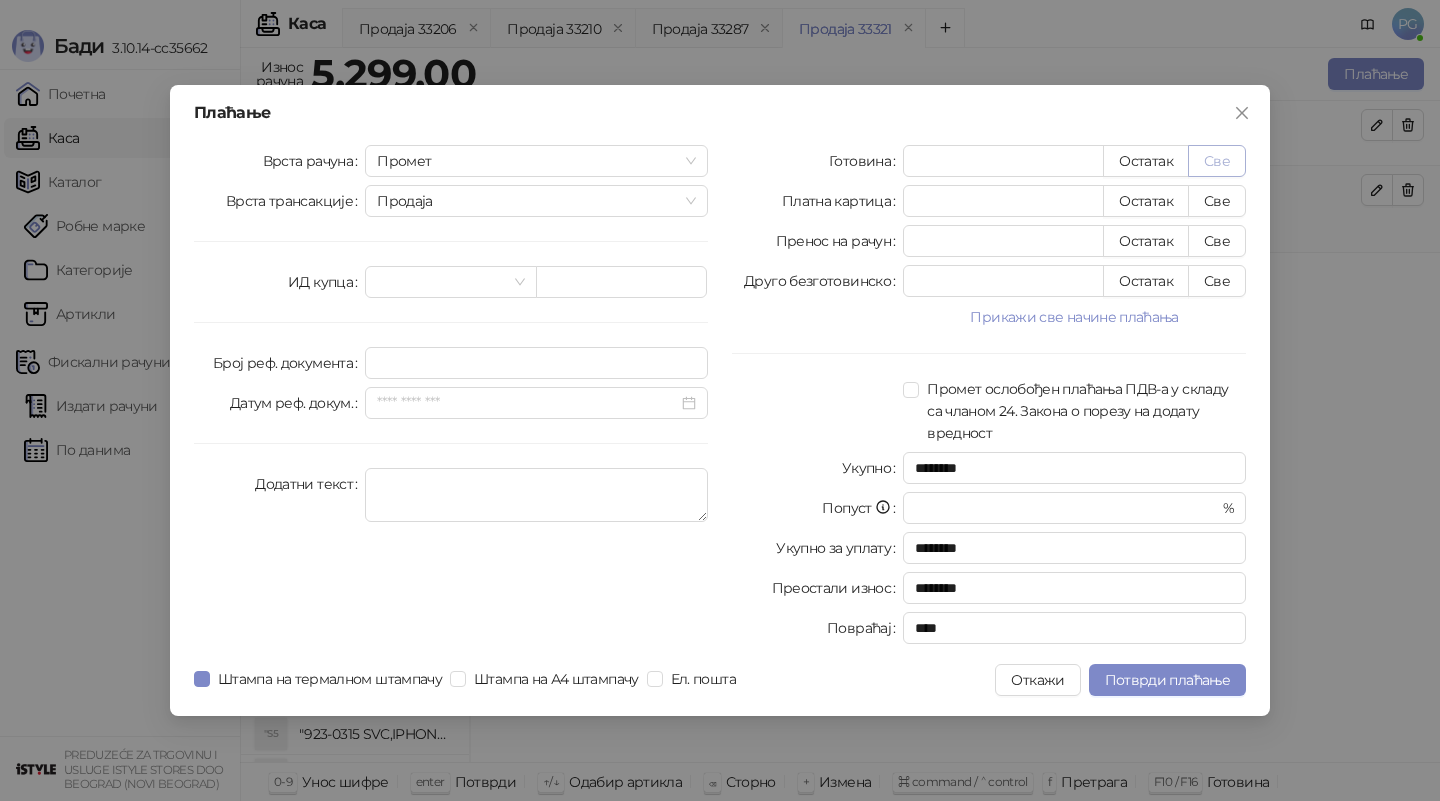 click on "Све" at bounding box center (1217, 161) 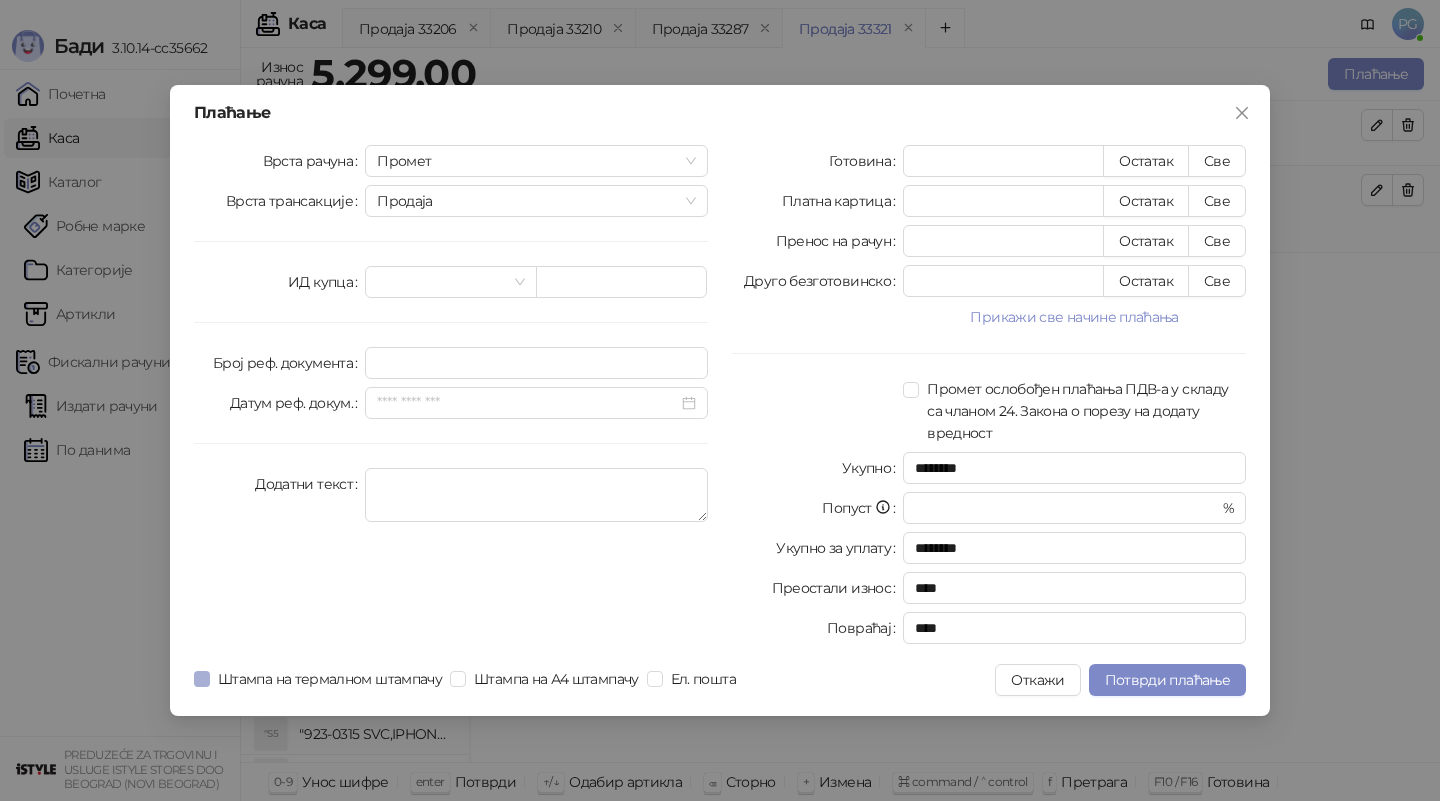 click on "Штампа на термалном штампачу" at bounding box center [330, 679] 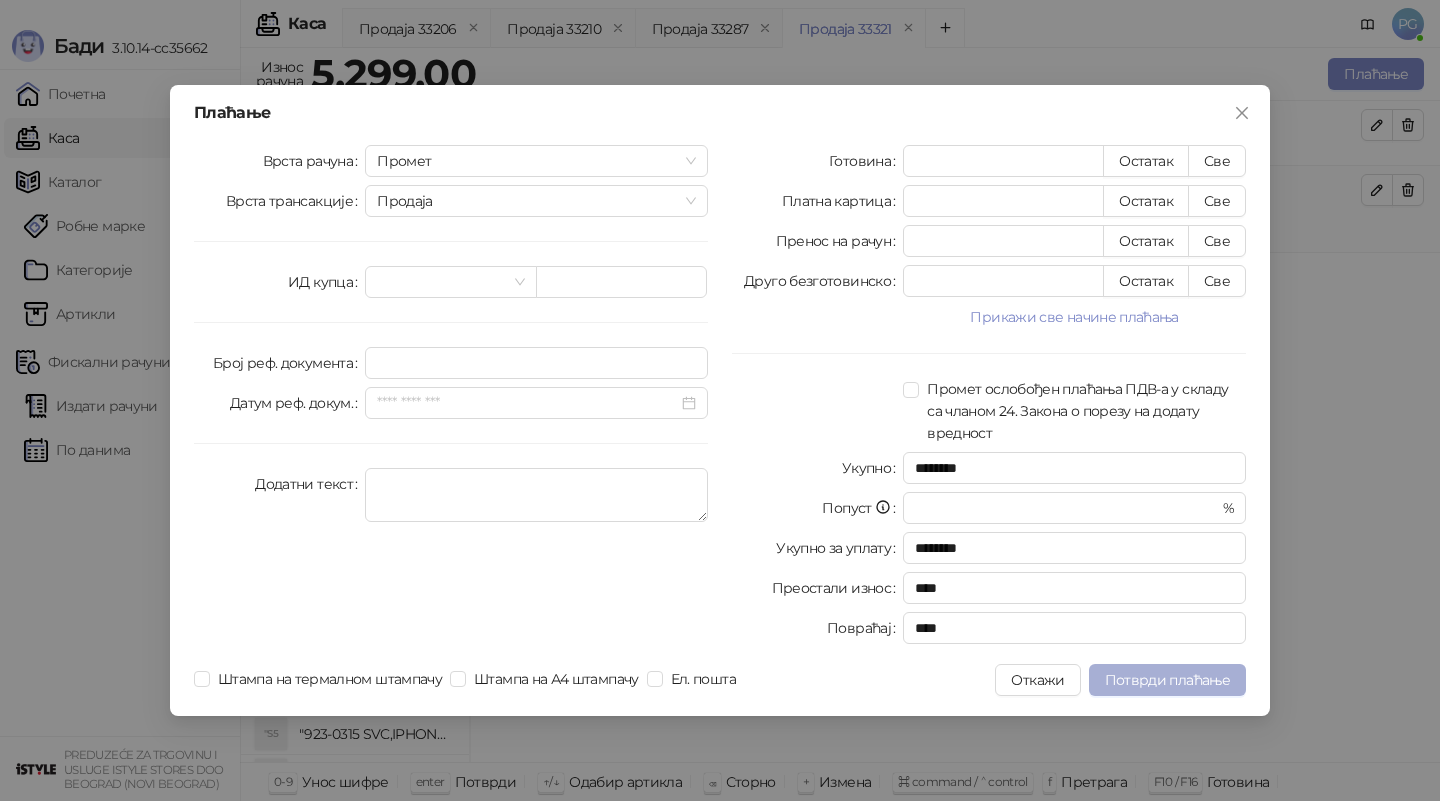 click on "Потврди плаћање" at bounding box center [1167, 680] 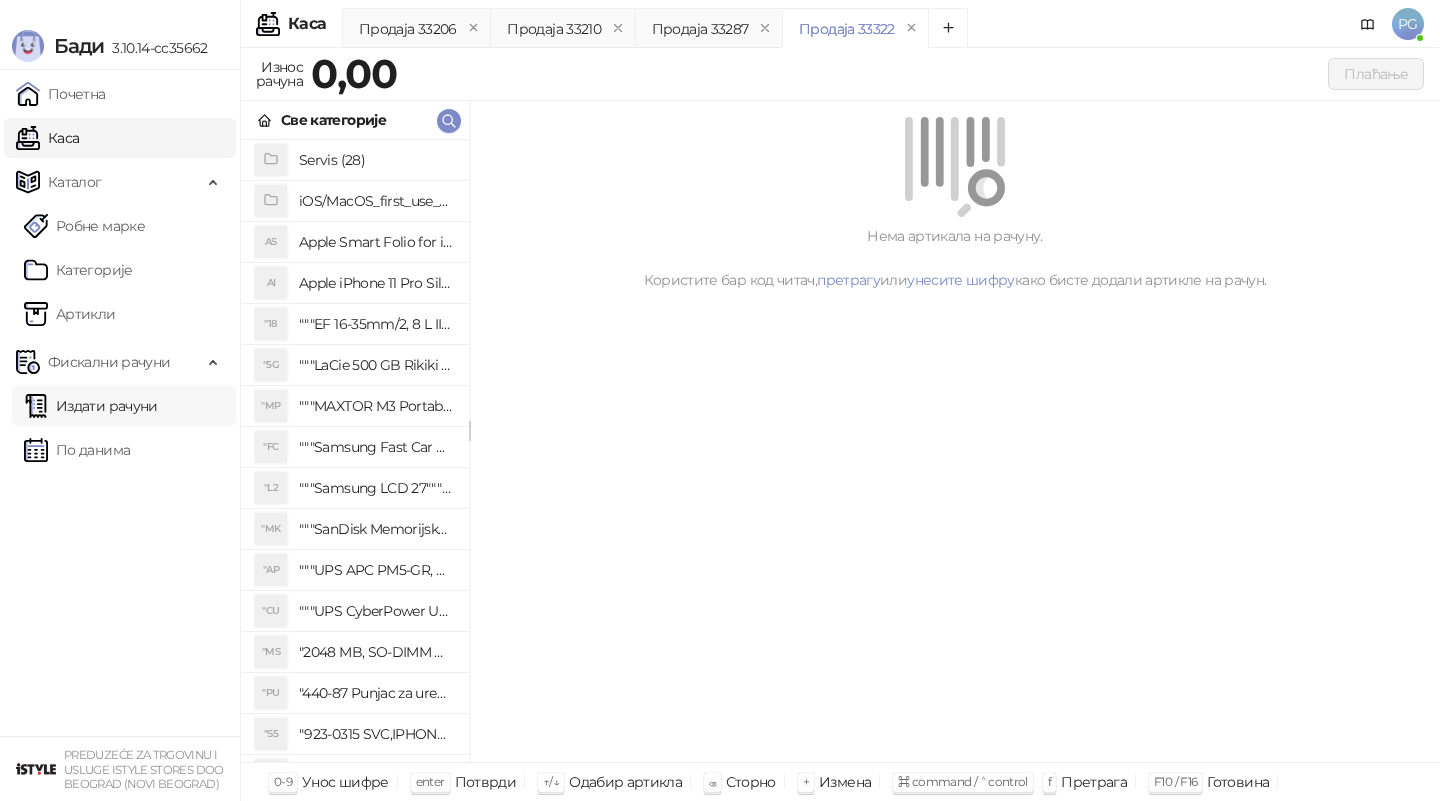 click on "Издати рачуни" at bounding box center [91, 406] 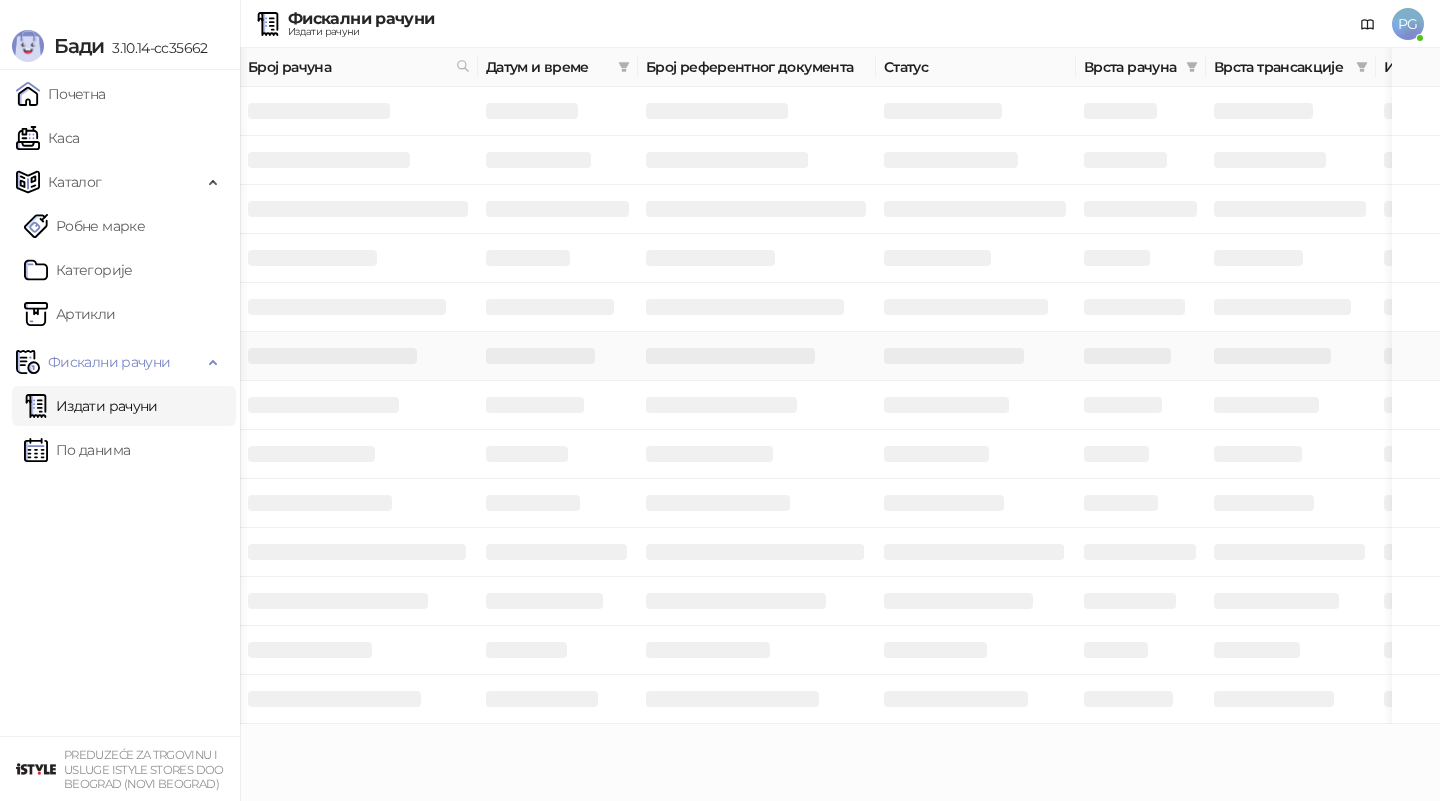 scroll, scrollTop: 0, scrollLeft: 600, axis: horizontal 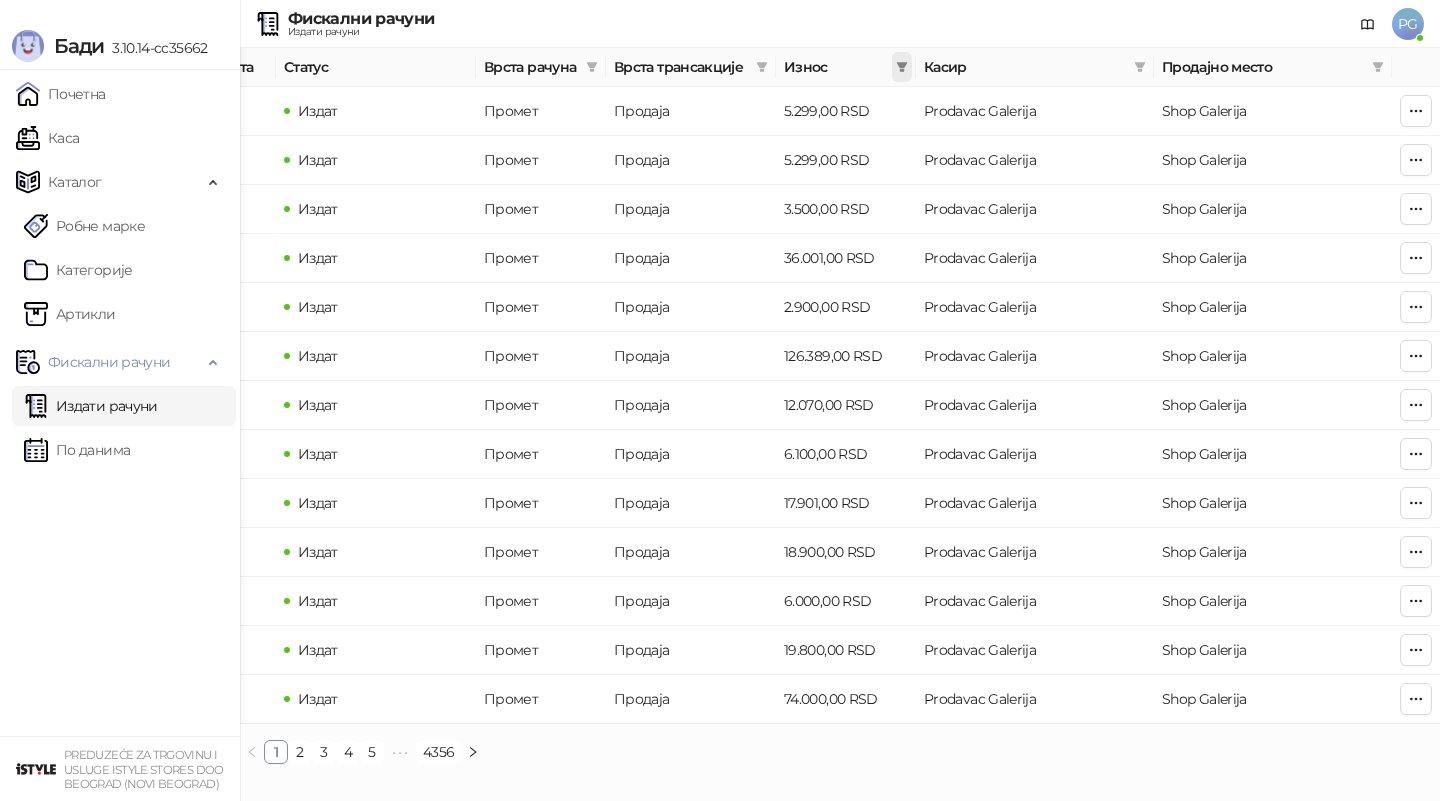 click 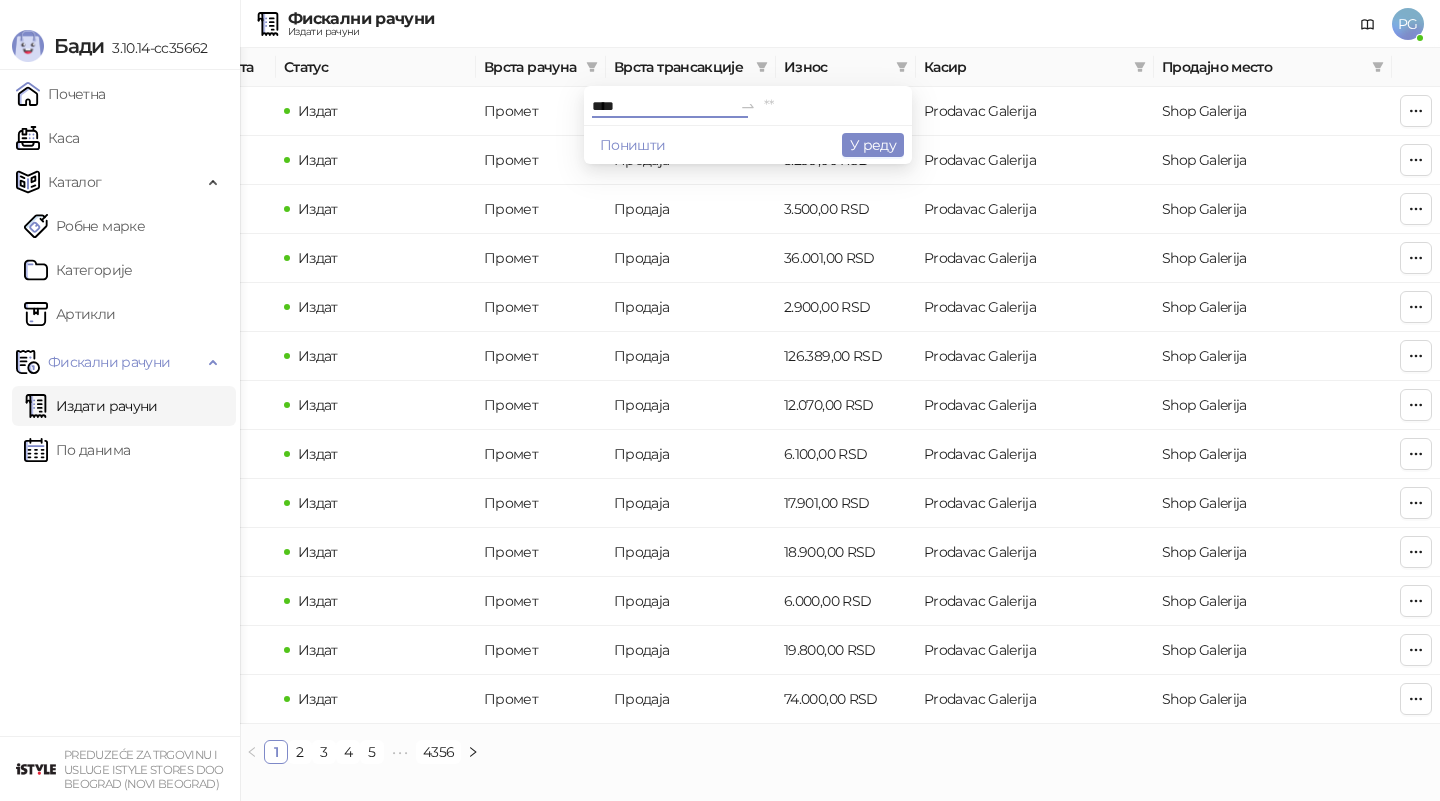 type on "****" 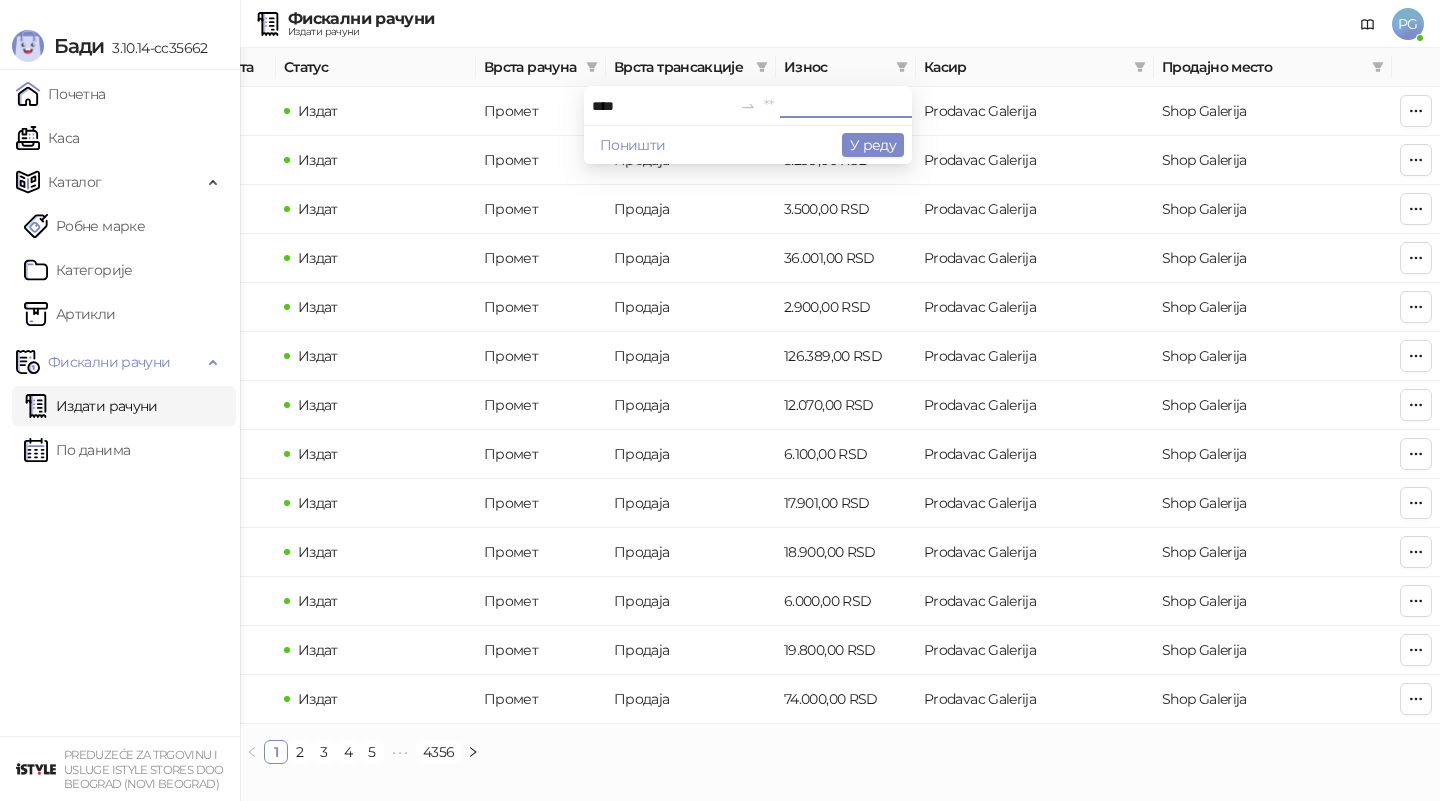 click at bounding box center [834, 106] 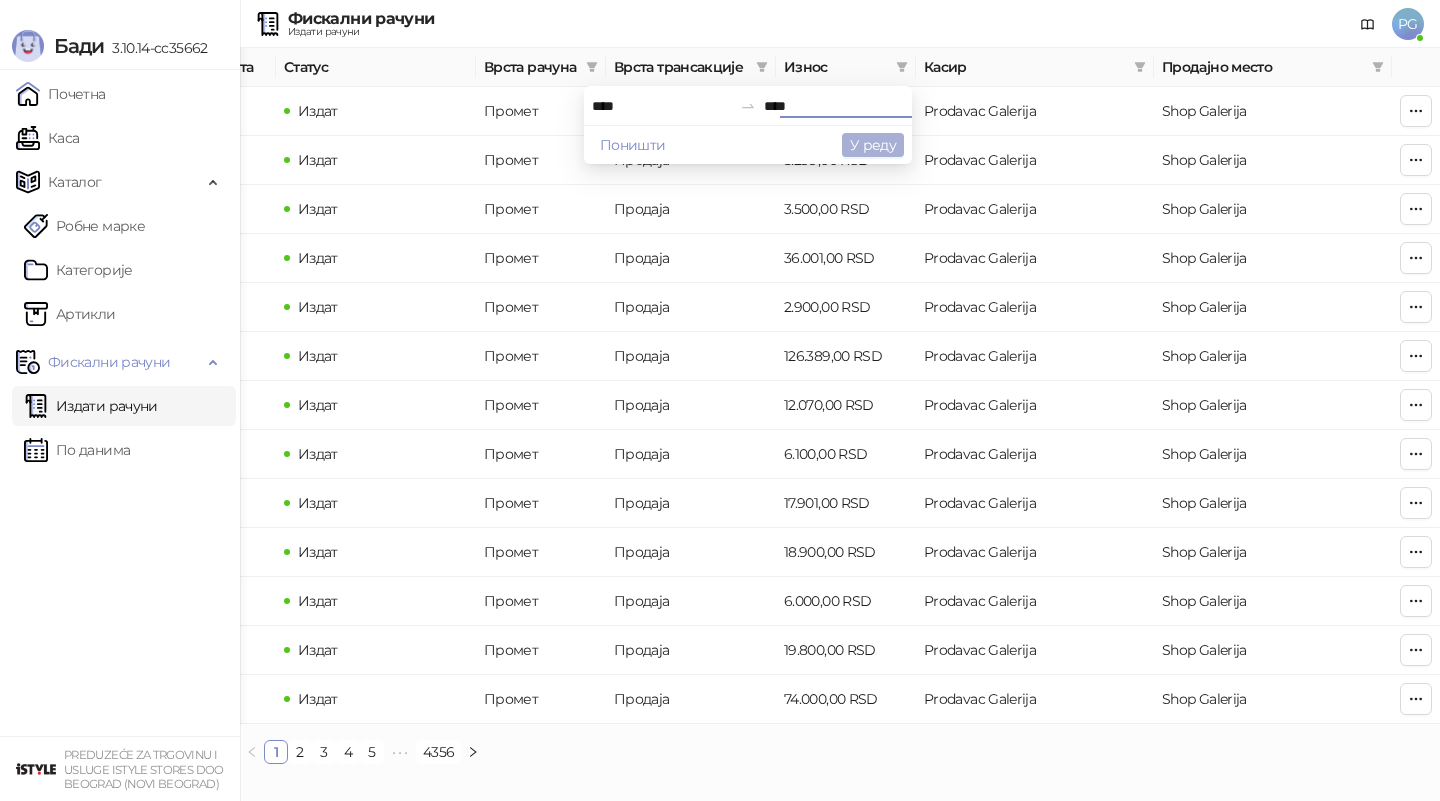 type on "****" 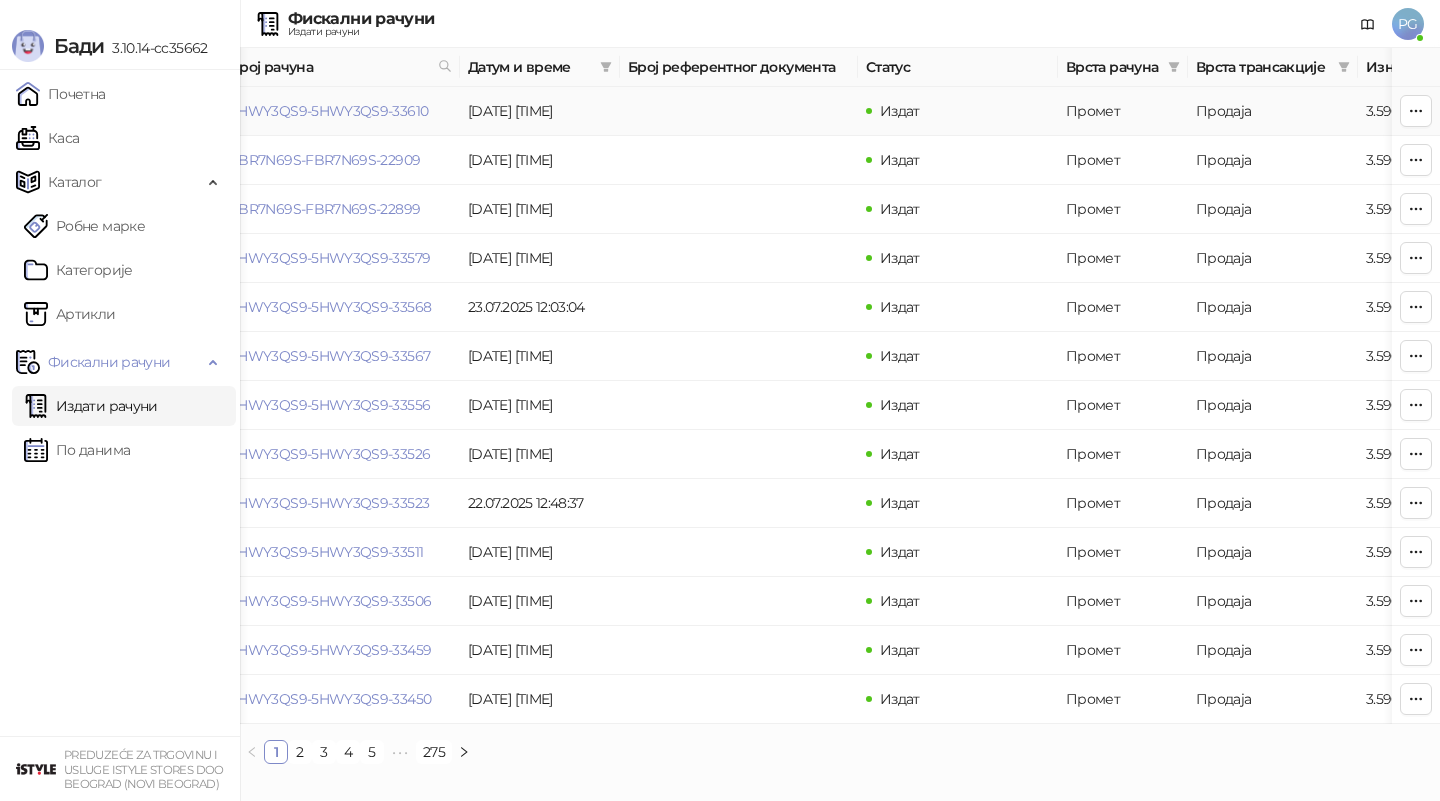scroll, scrollTop: 0, scrollLeft: 0, axis: both 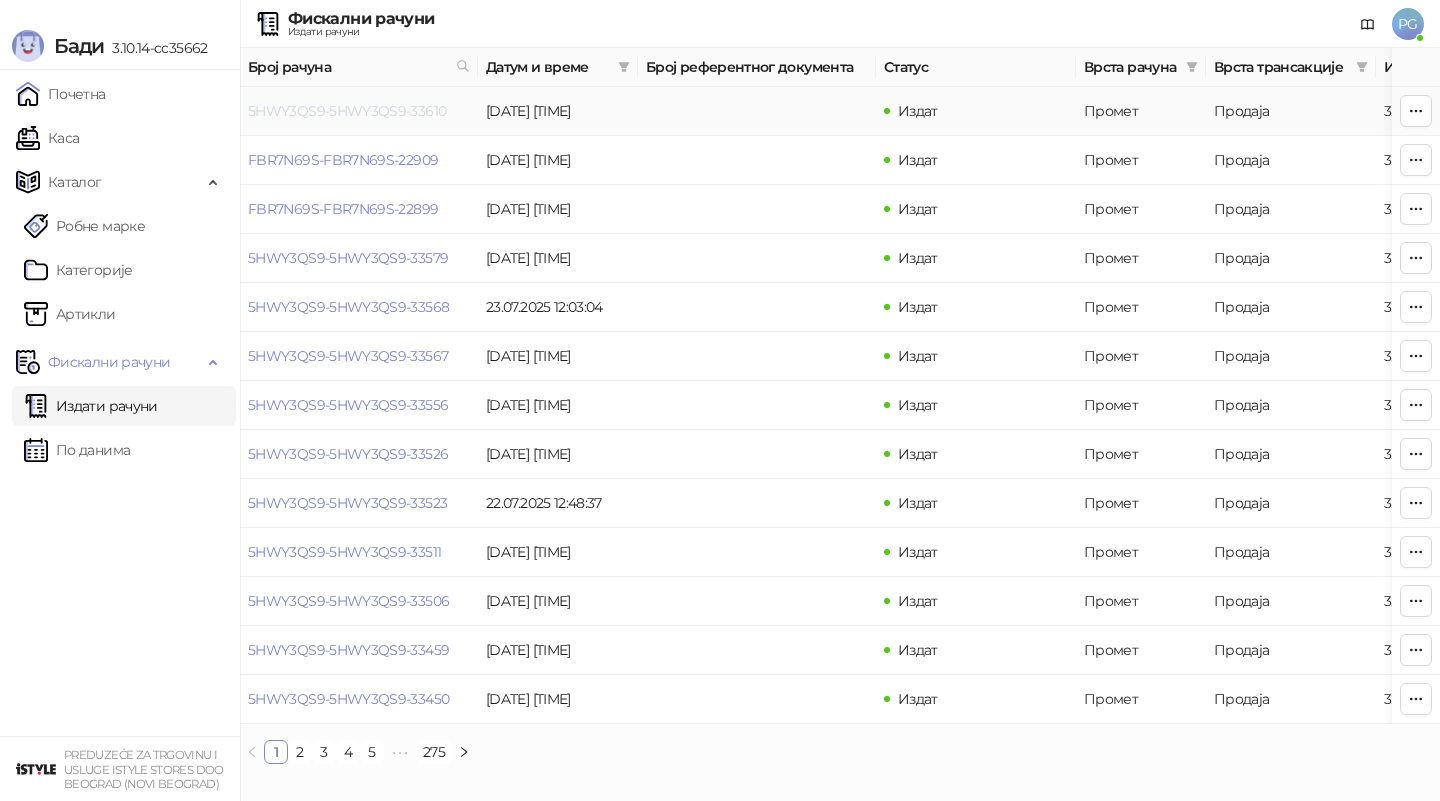 click on "5HWY3QS9-5HWY3QS9-33610" at bounding box center [347, 111] 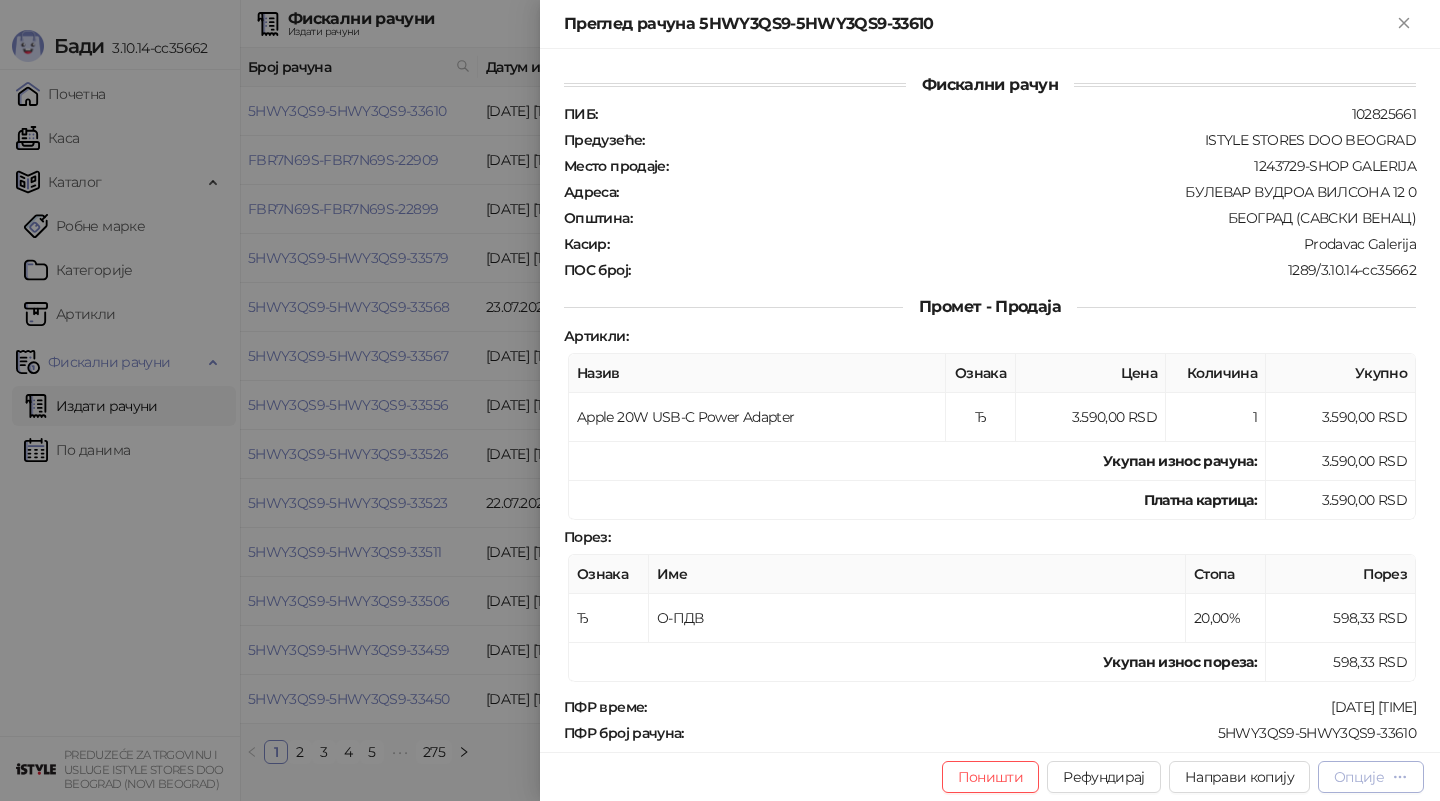 click on "Опције" at bounding box center (1359, 777) 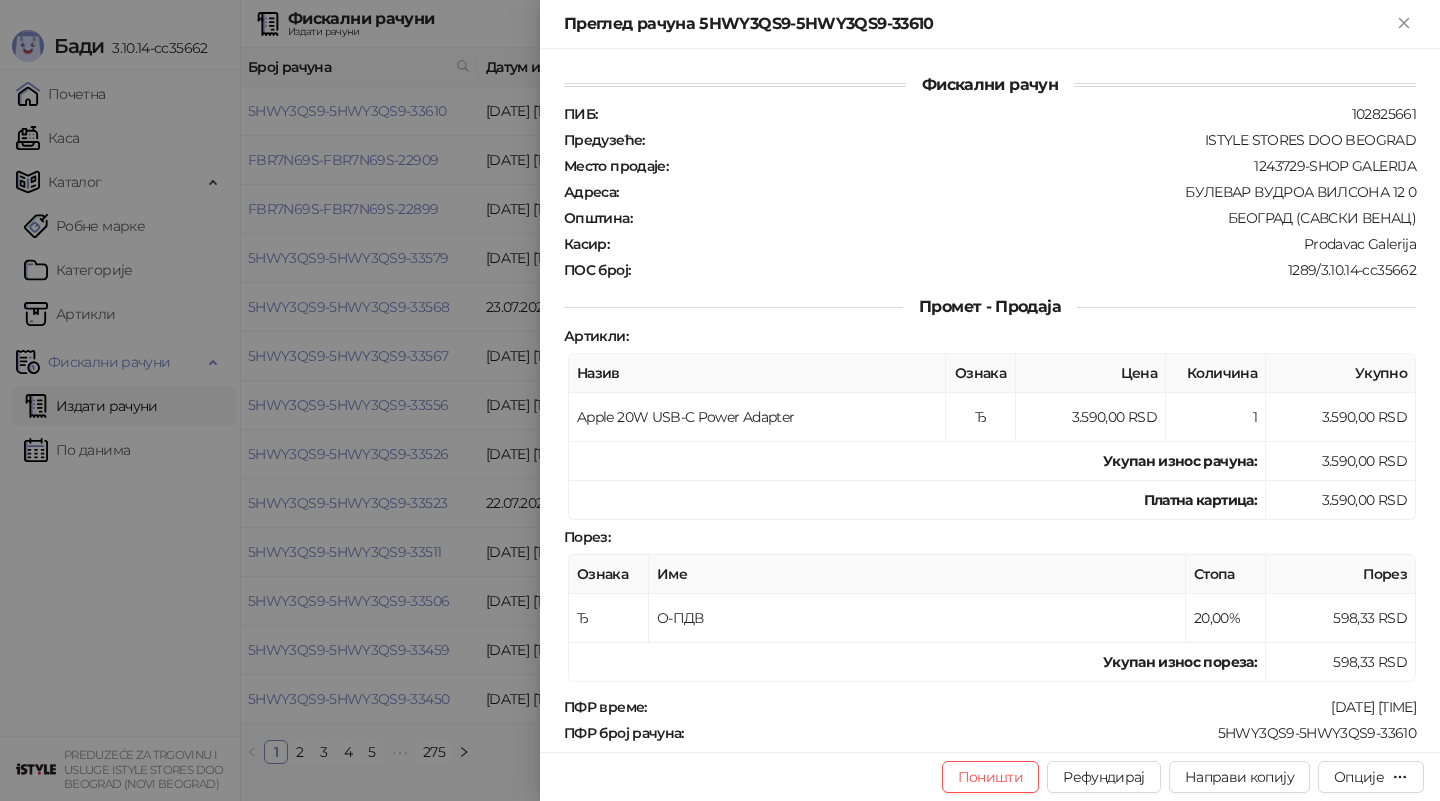 click at bounding box center [720, 400] 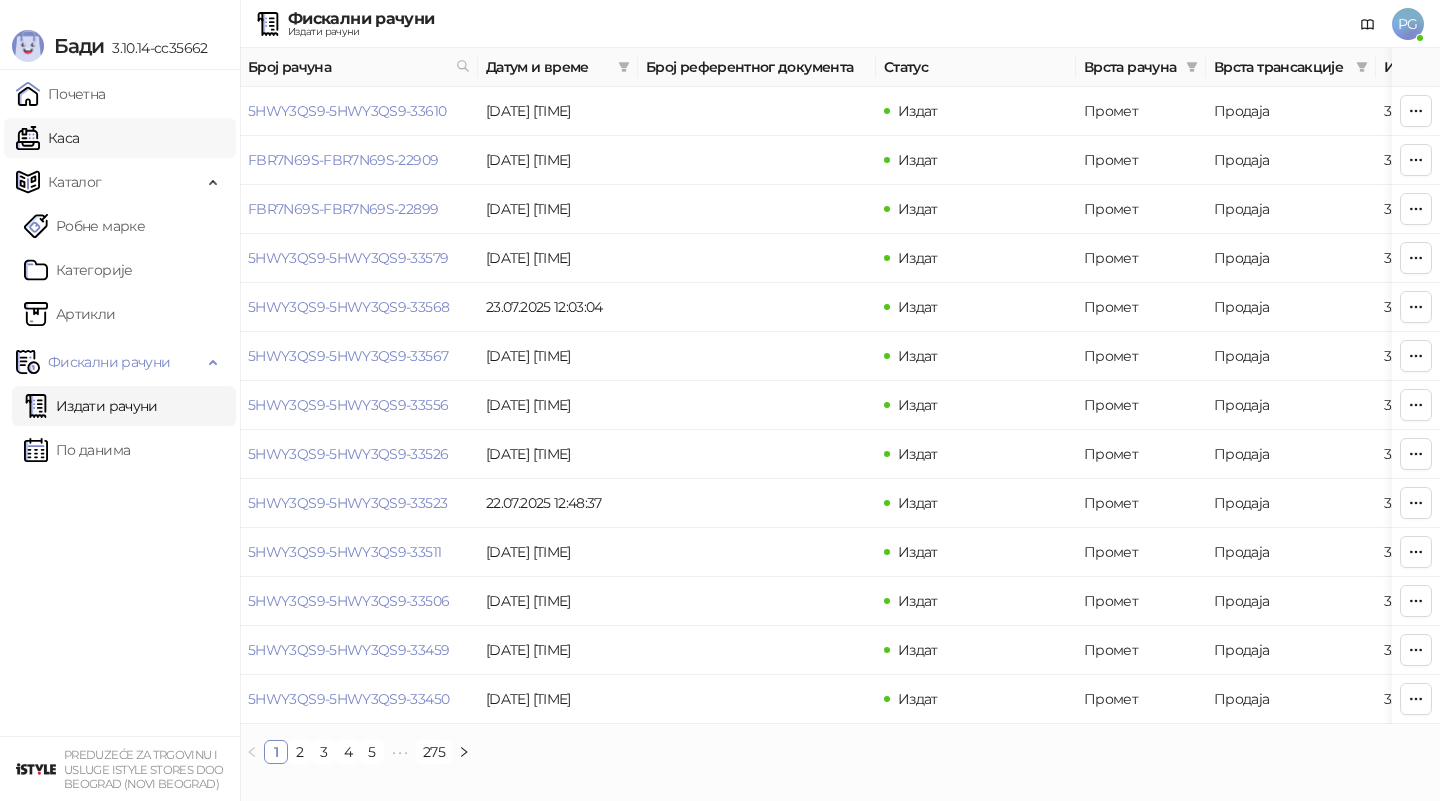 click on "Каса" at bounding box center (47, 138) 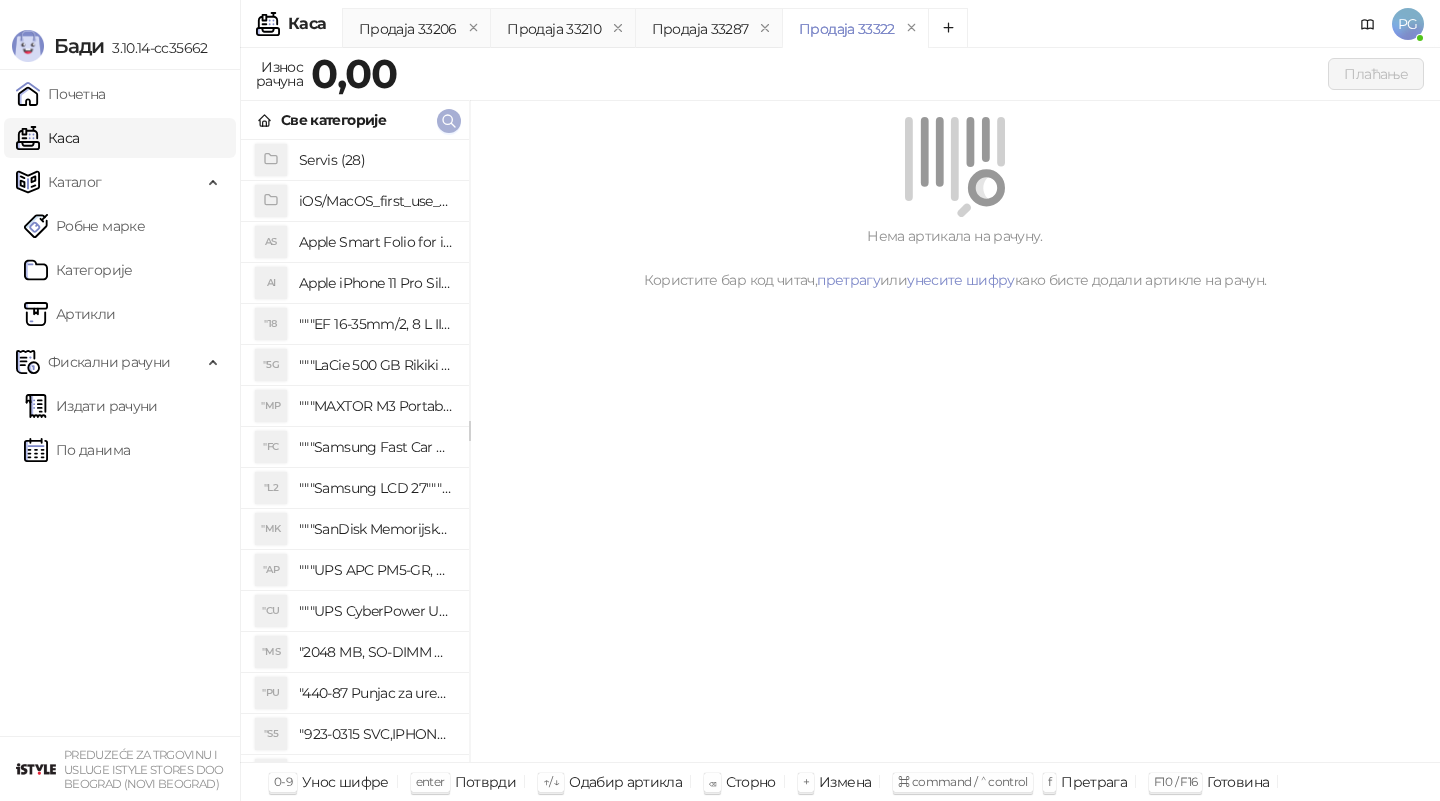 click 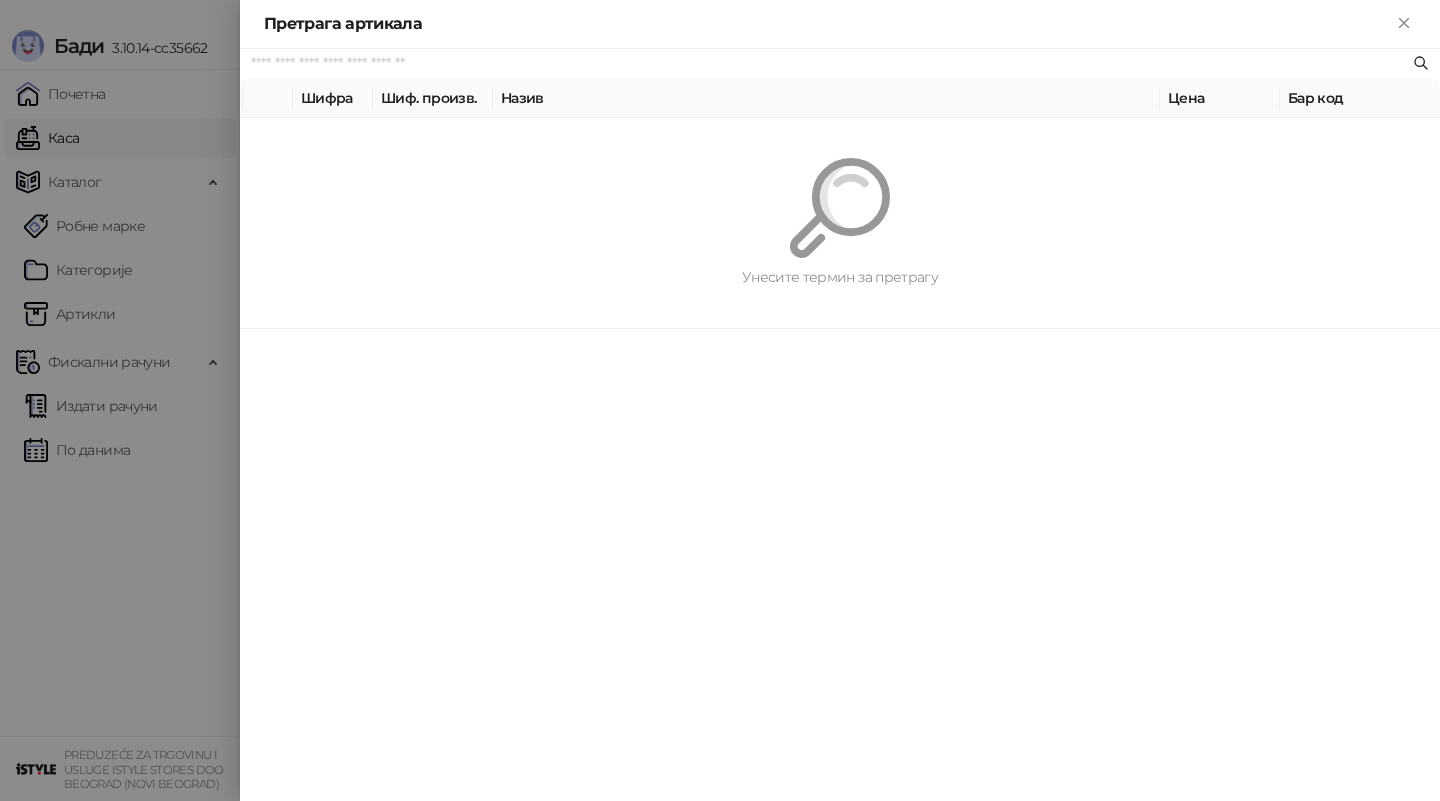 paste on "*********" 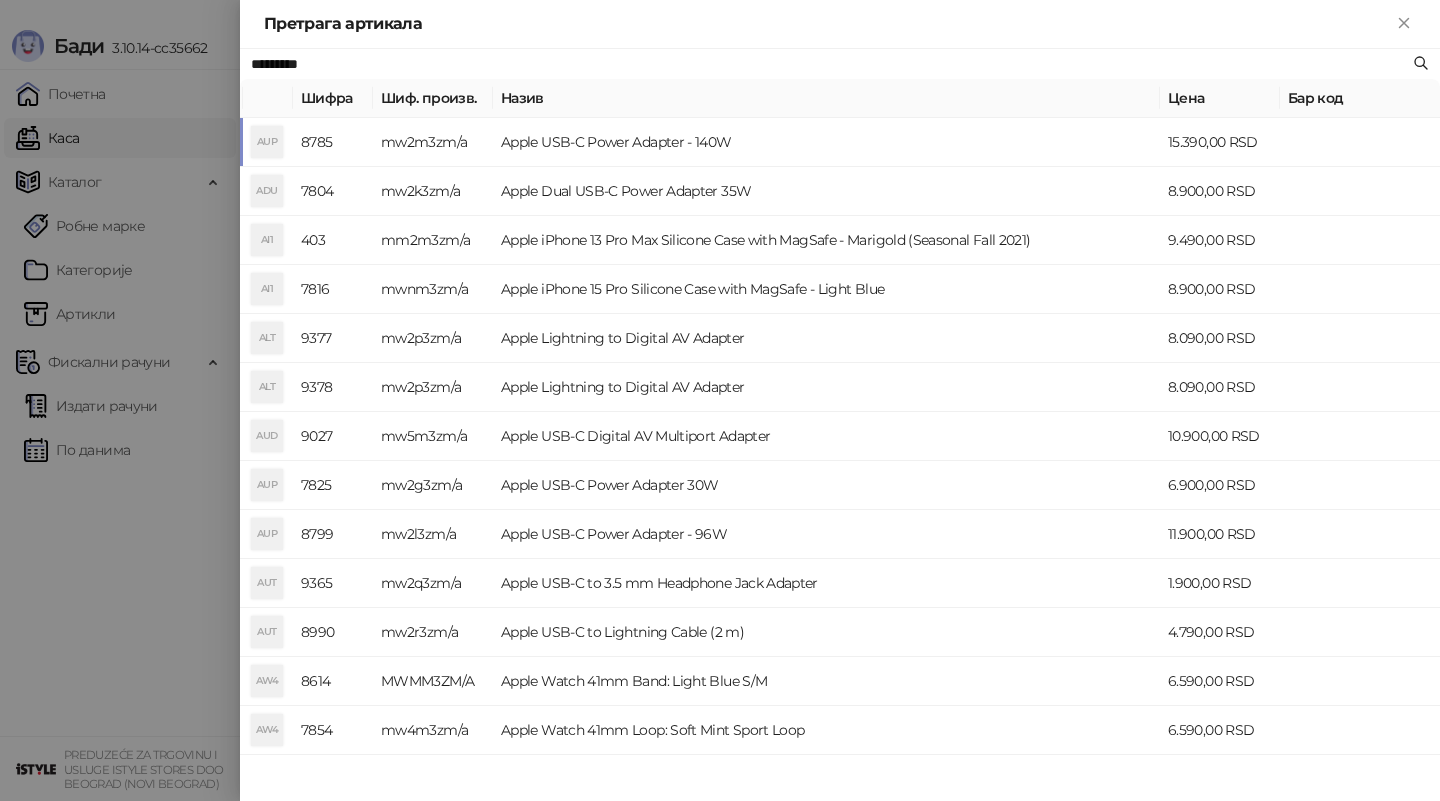 click on "Apple USB-C Power Adapter - 140W" at bounding box center [826, 142] 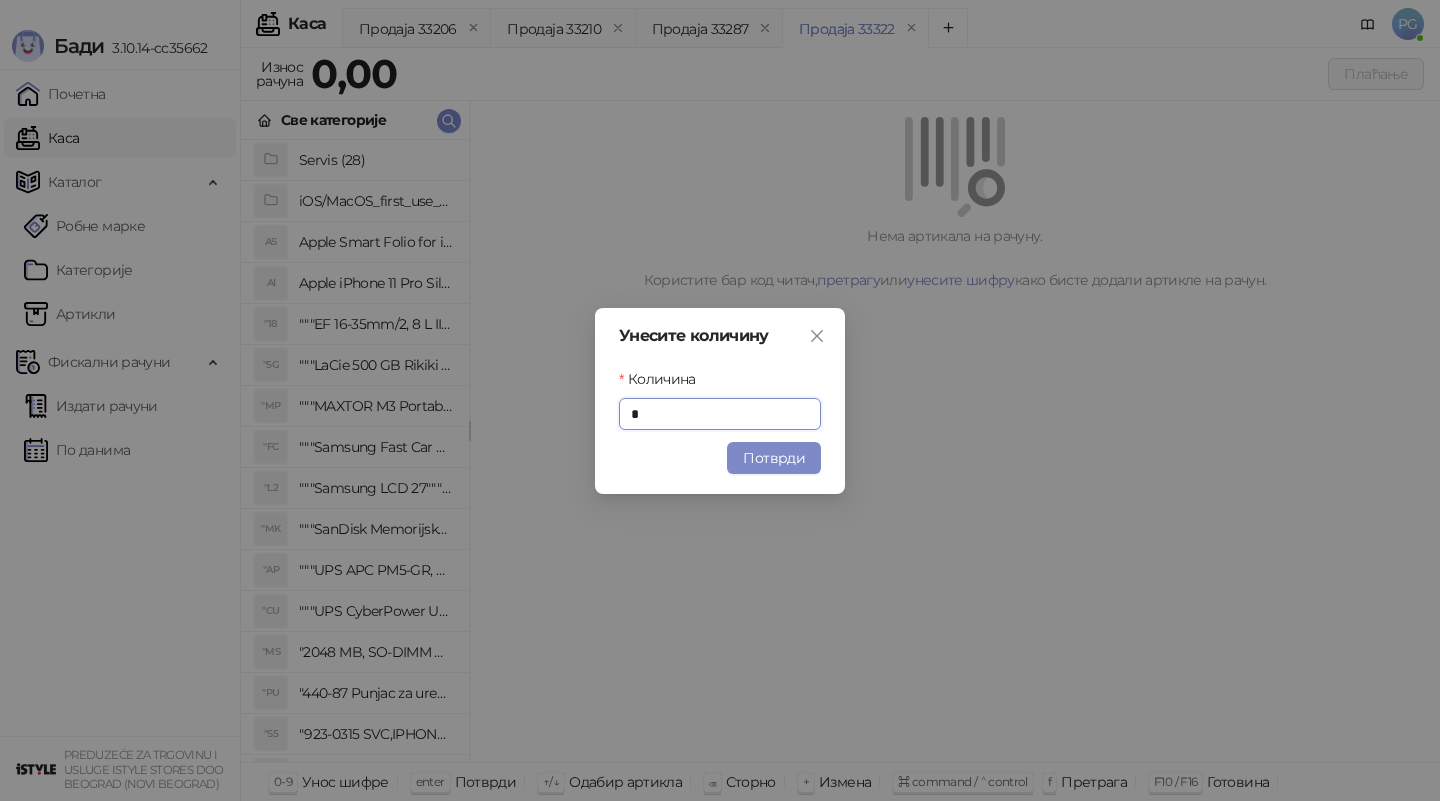 click on "Потврди" at bounding box center (774, 458) 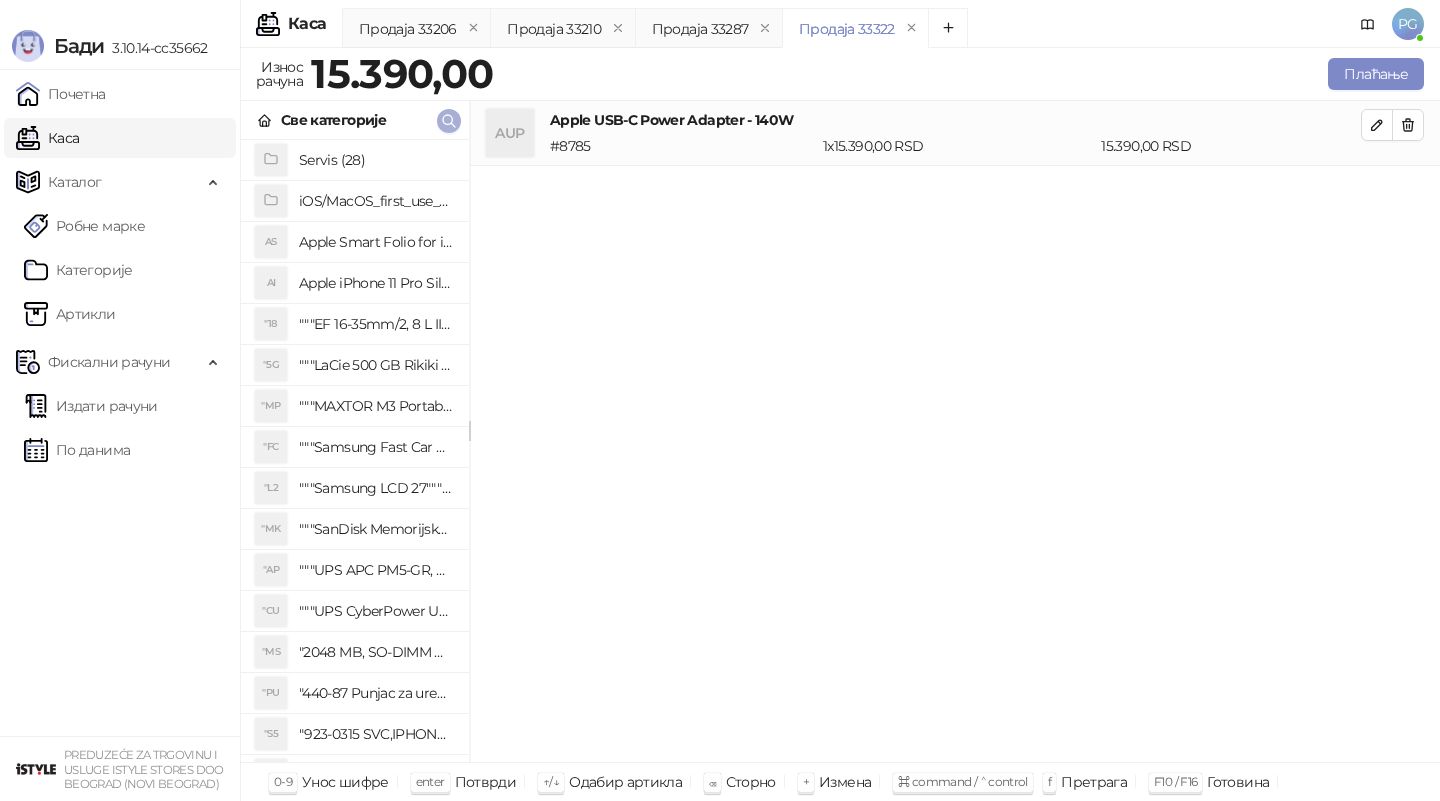 click 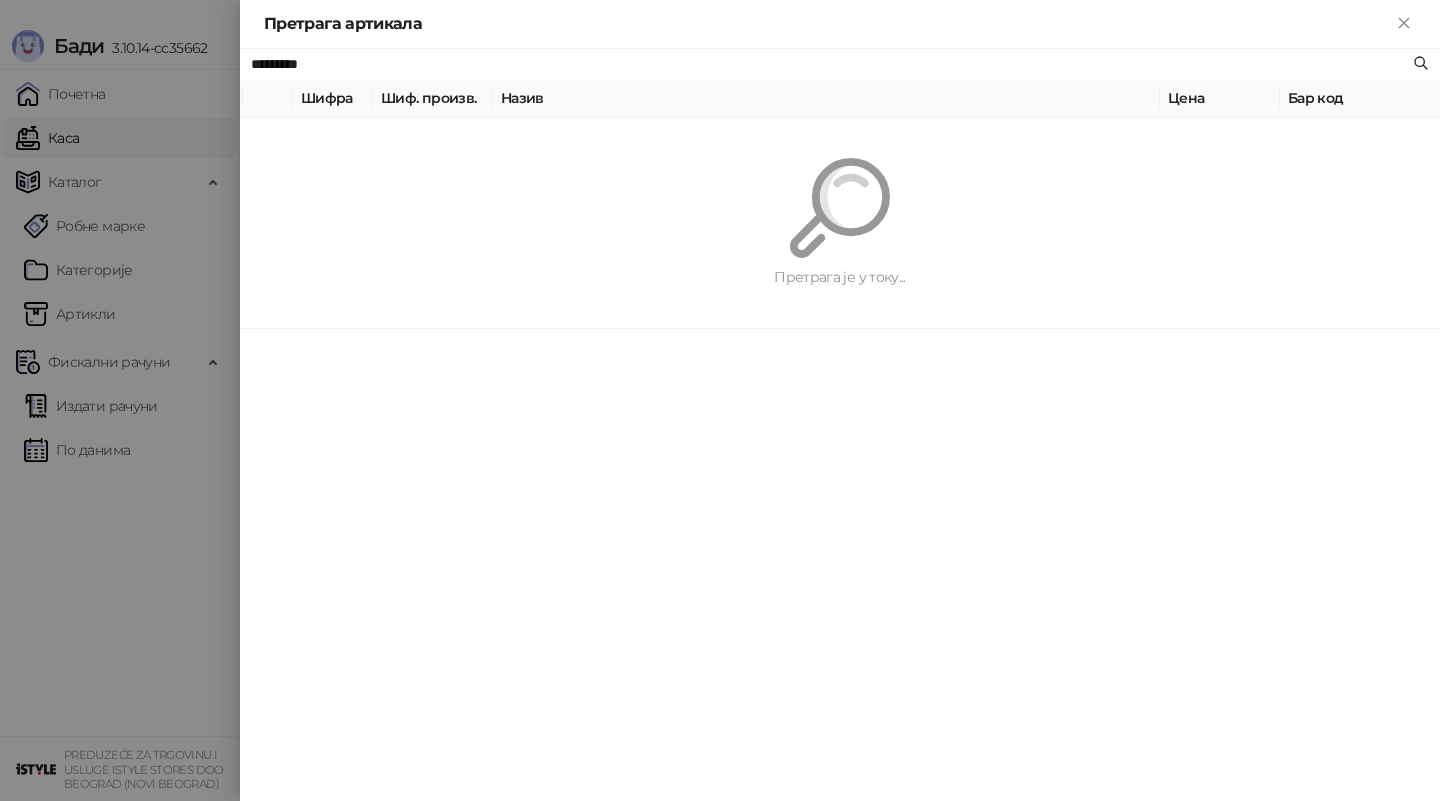 paste 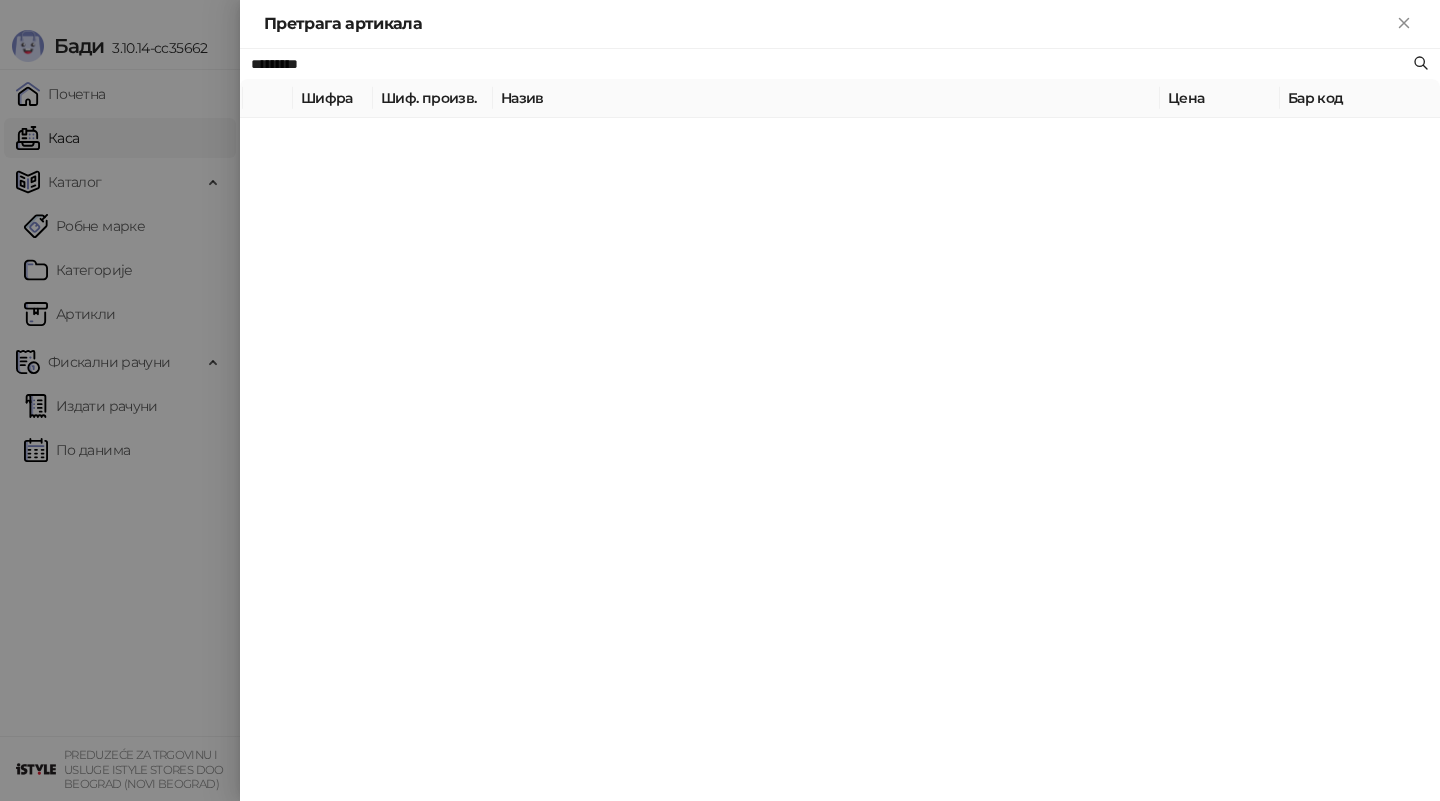 type on "*********" 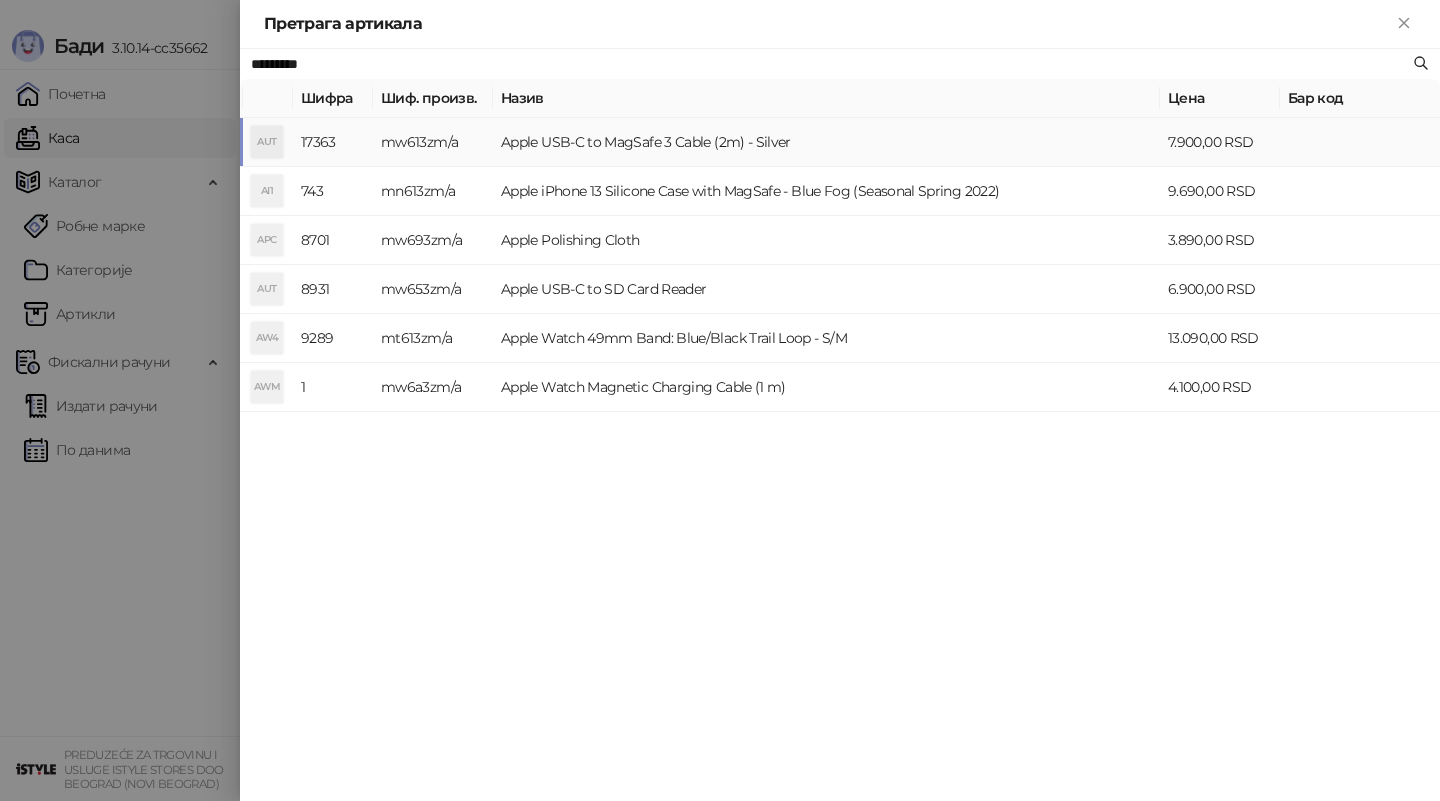 click on "Apple USB-C to MagSafe 3 Cable (2m) - Silver" at bounding box center [826, 142] 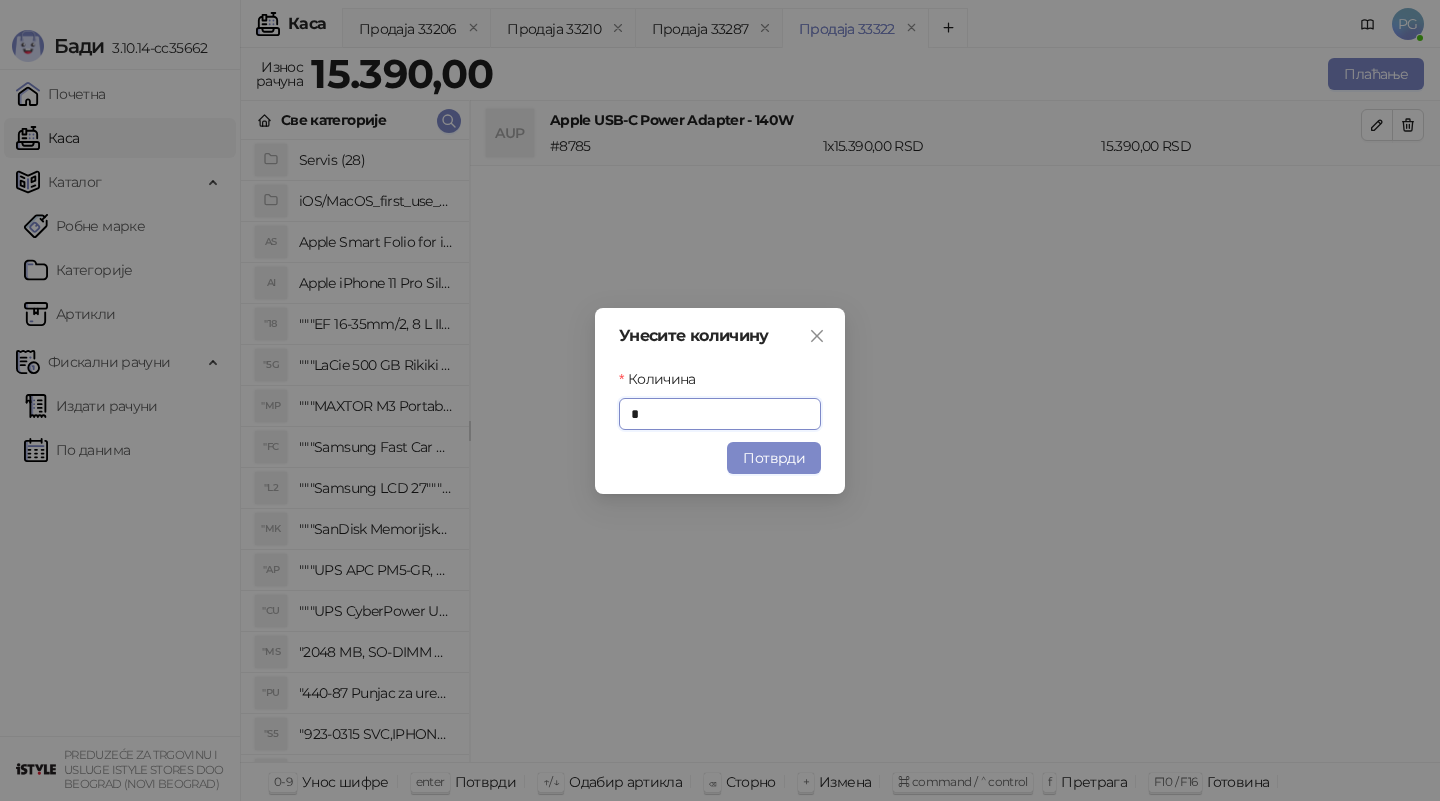 click on "Унесите количину Количина * Потврди" at bounding box center (720, 401) 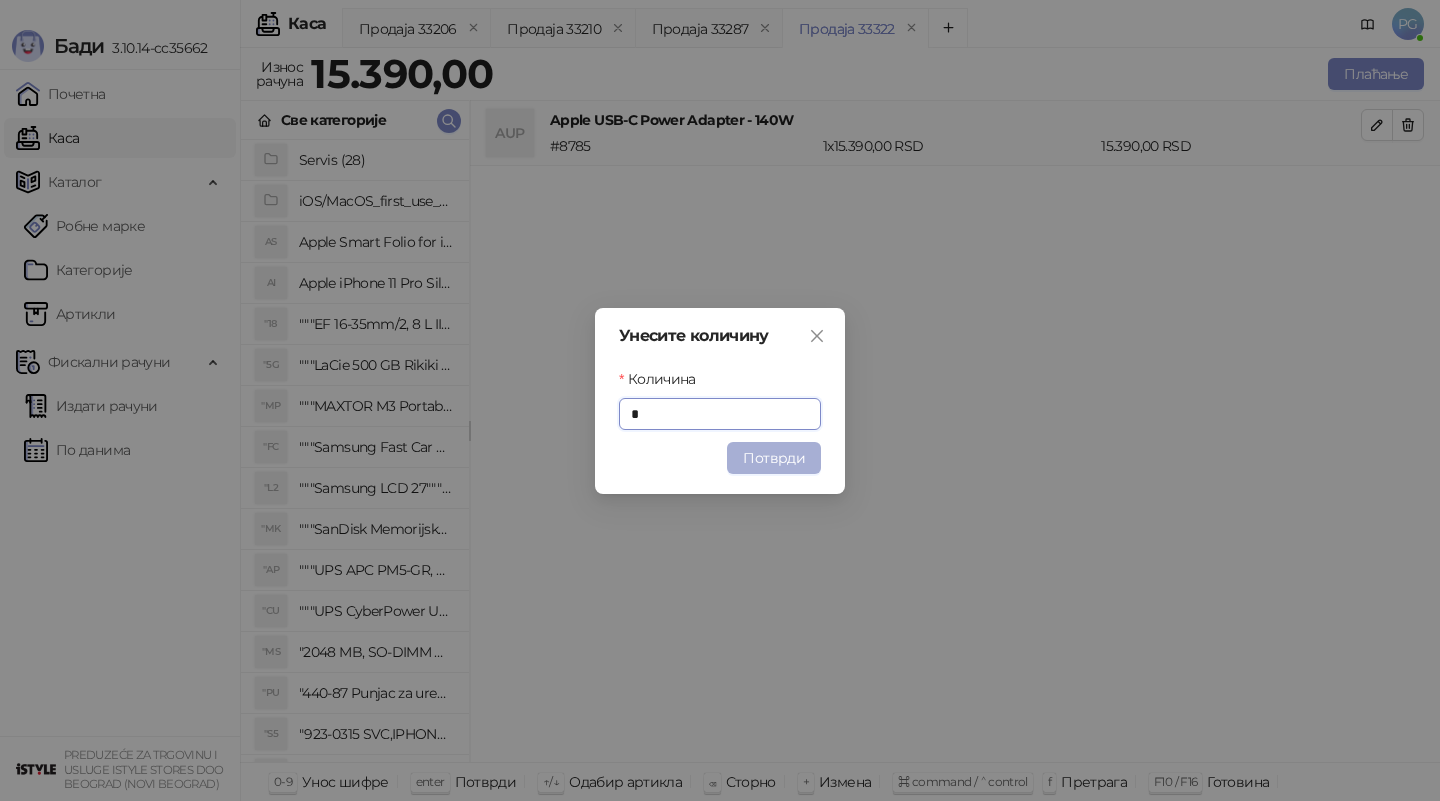 click on "Потврди" at bounding box center [774, 458] 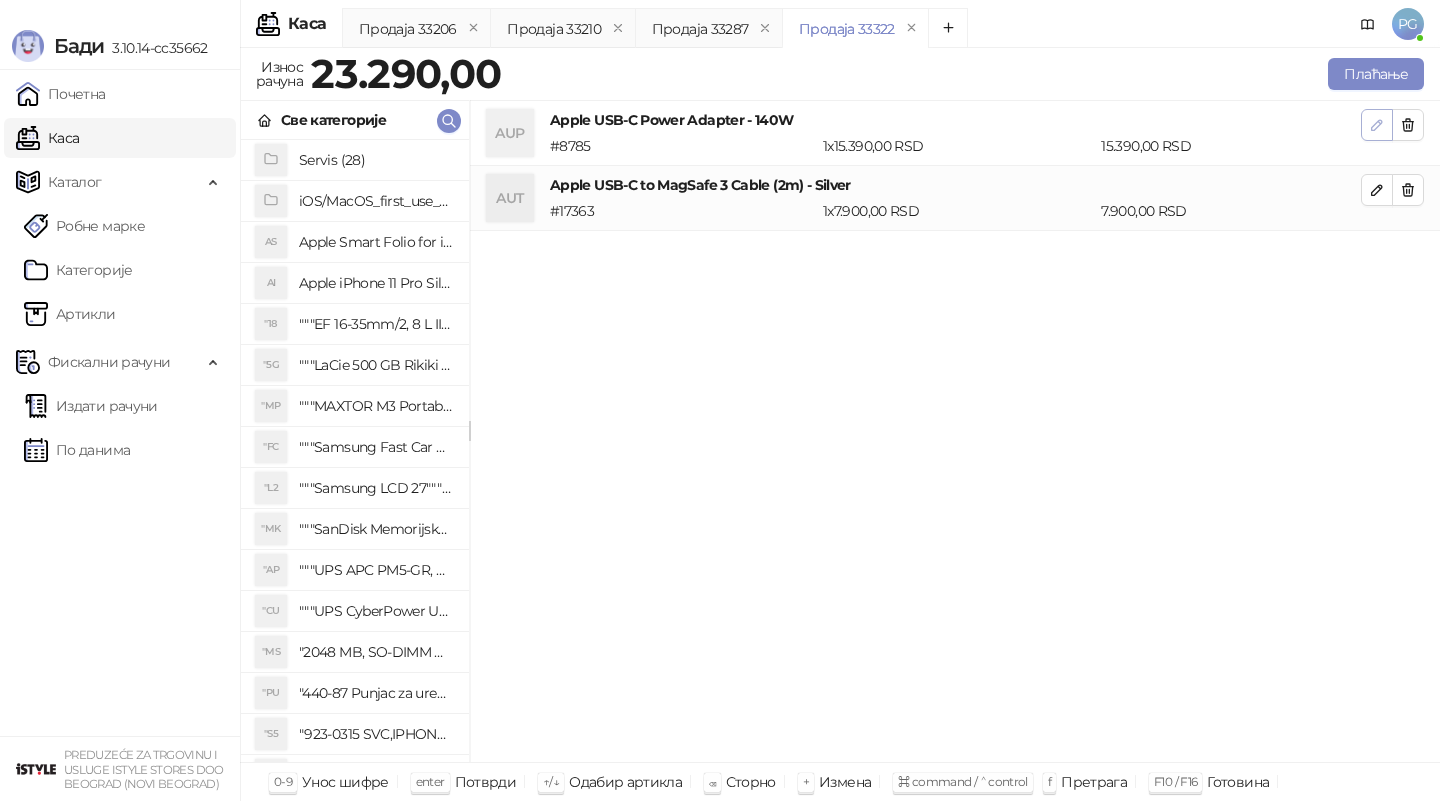 click at bounding box center [1377, 125] 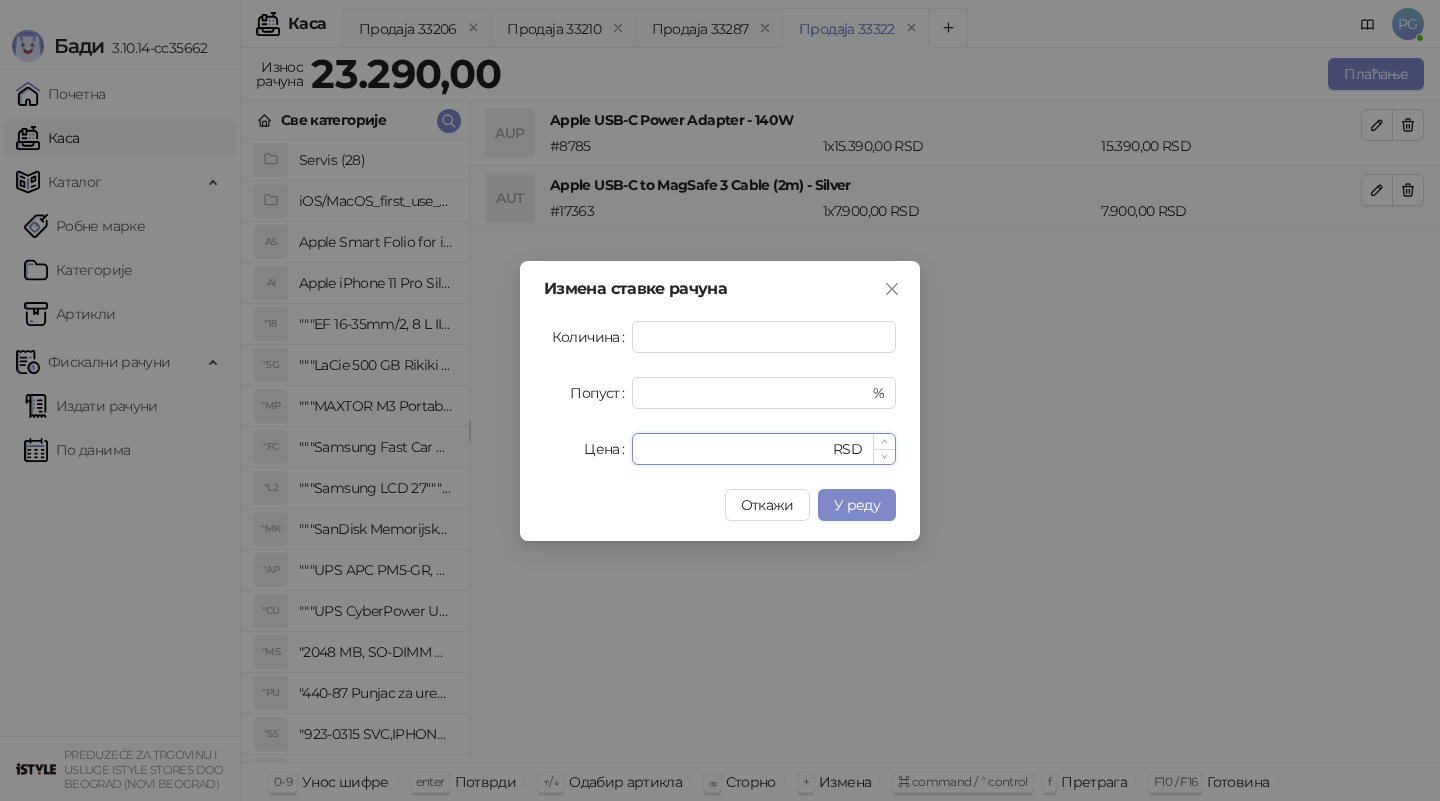 click on "*****" at bounding box center (736, 449) 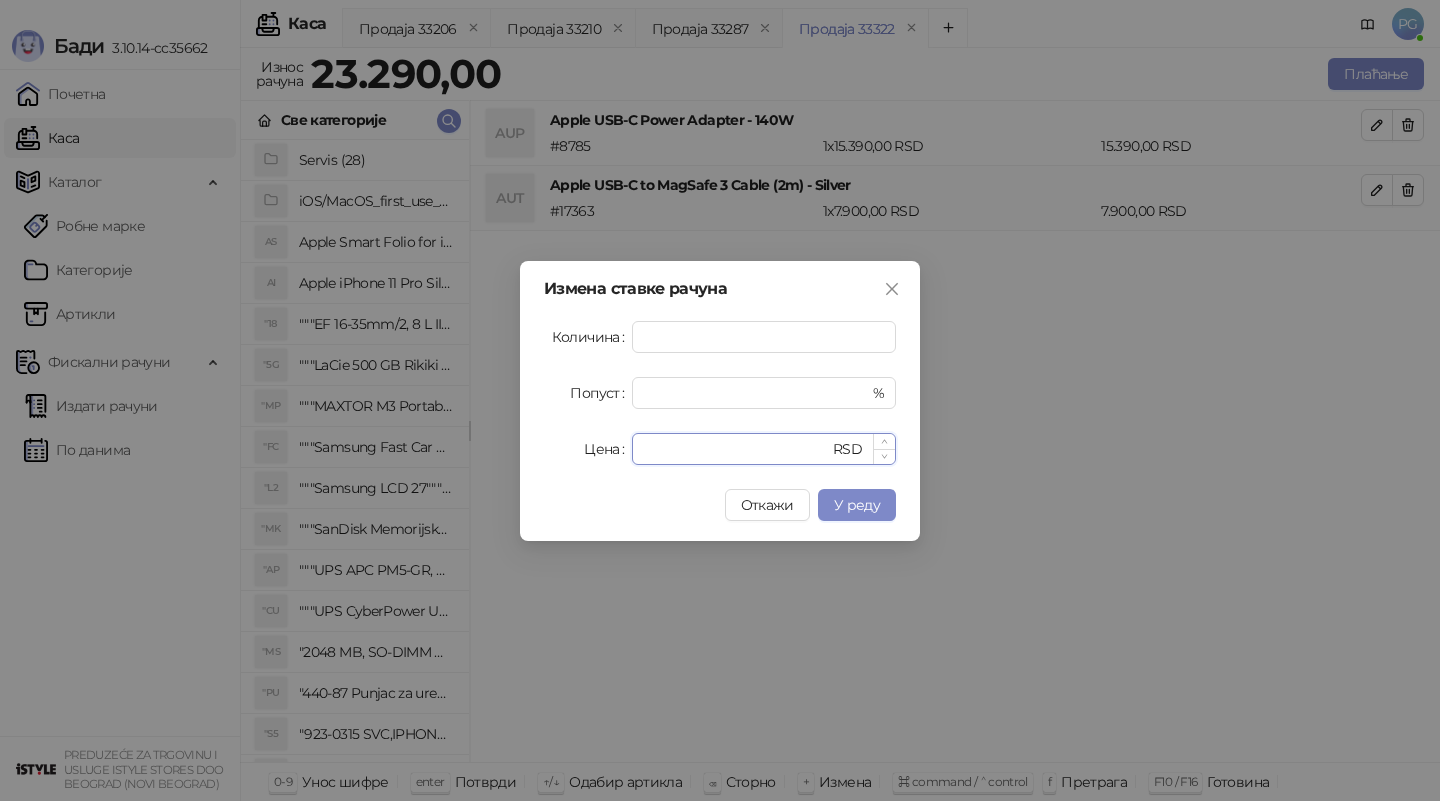 type on "*****" 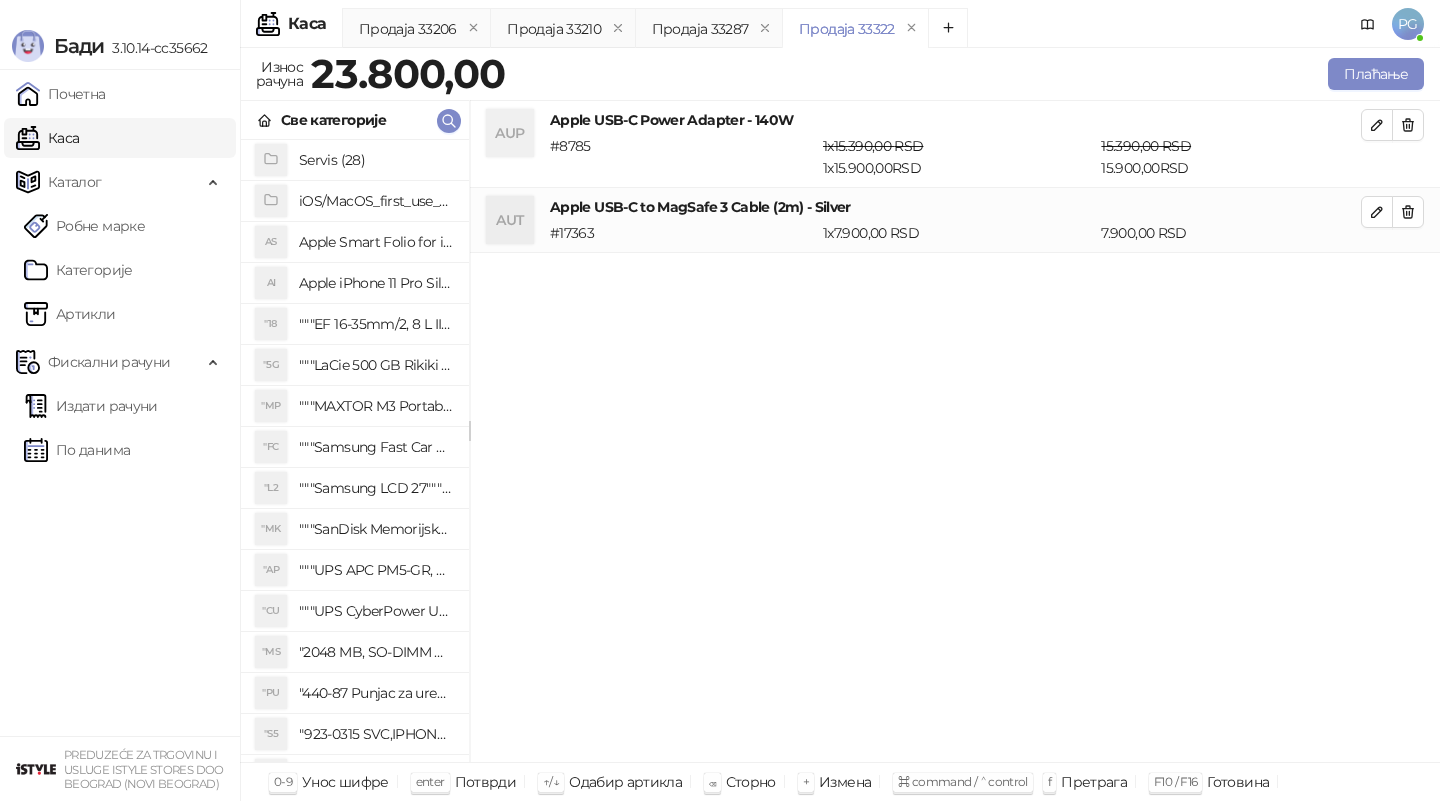 click on "Све категорије" at bounding box center [355, 120] 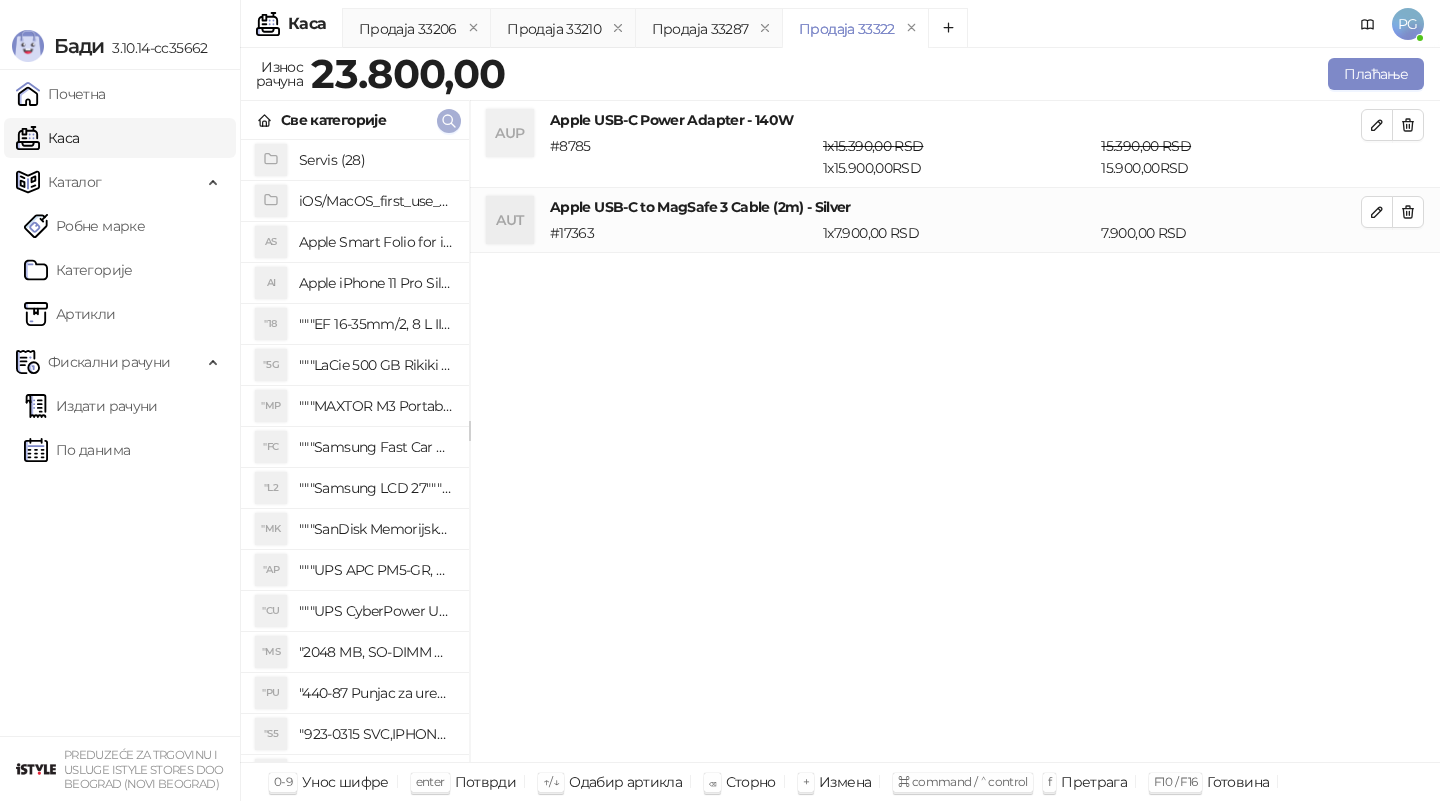 click 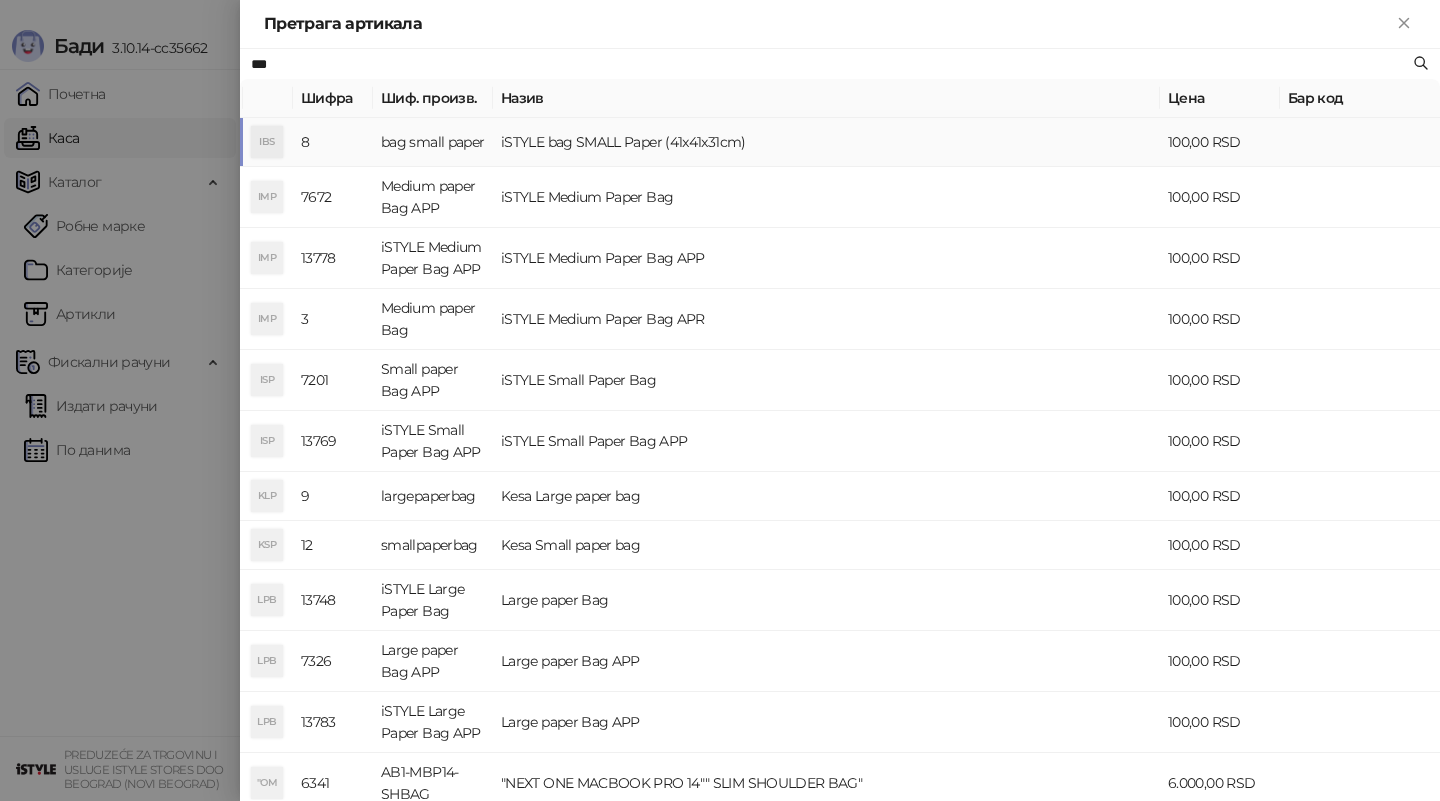 type on "***" 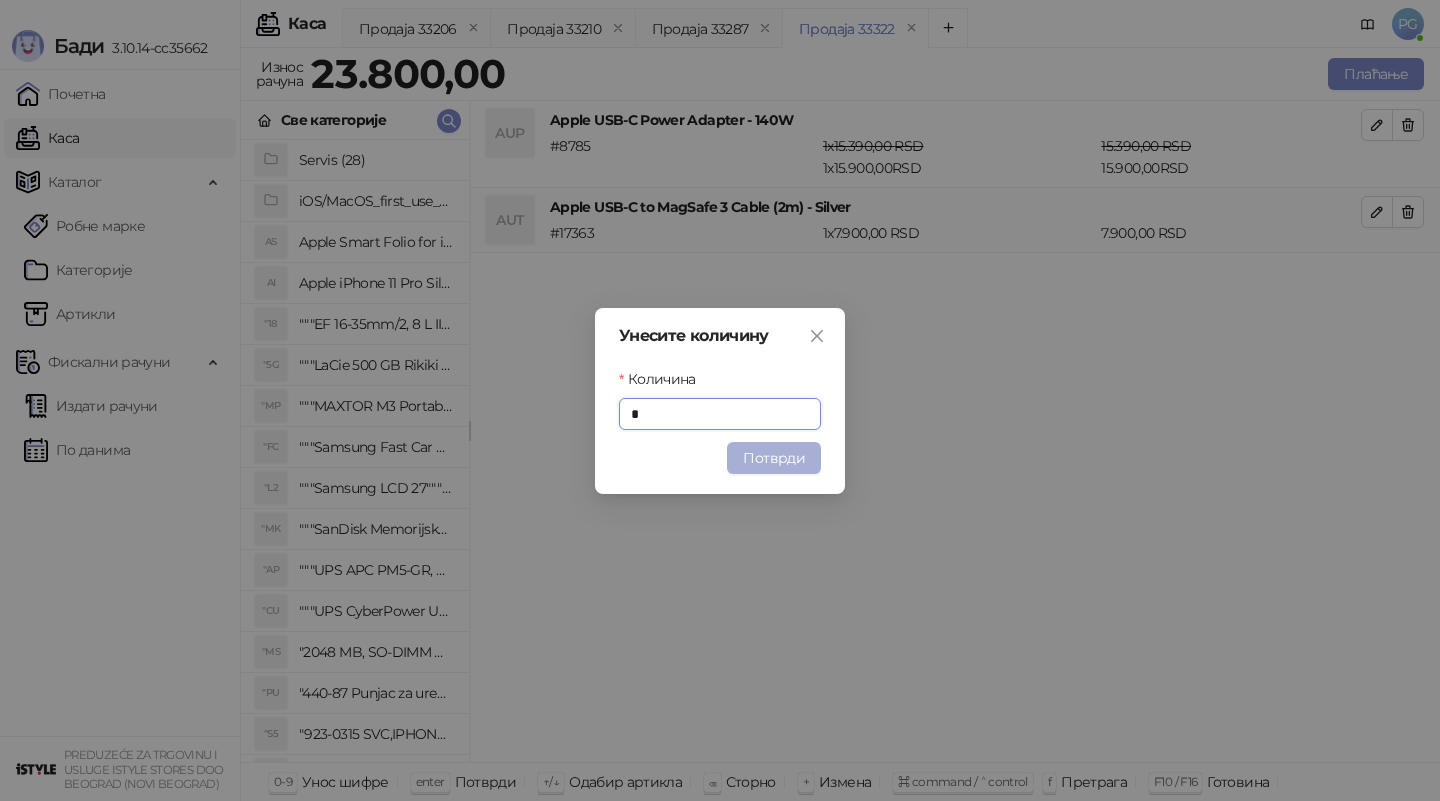 click on "Потврди" at bounding box center (774, 458) 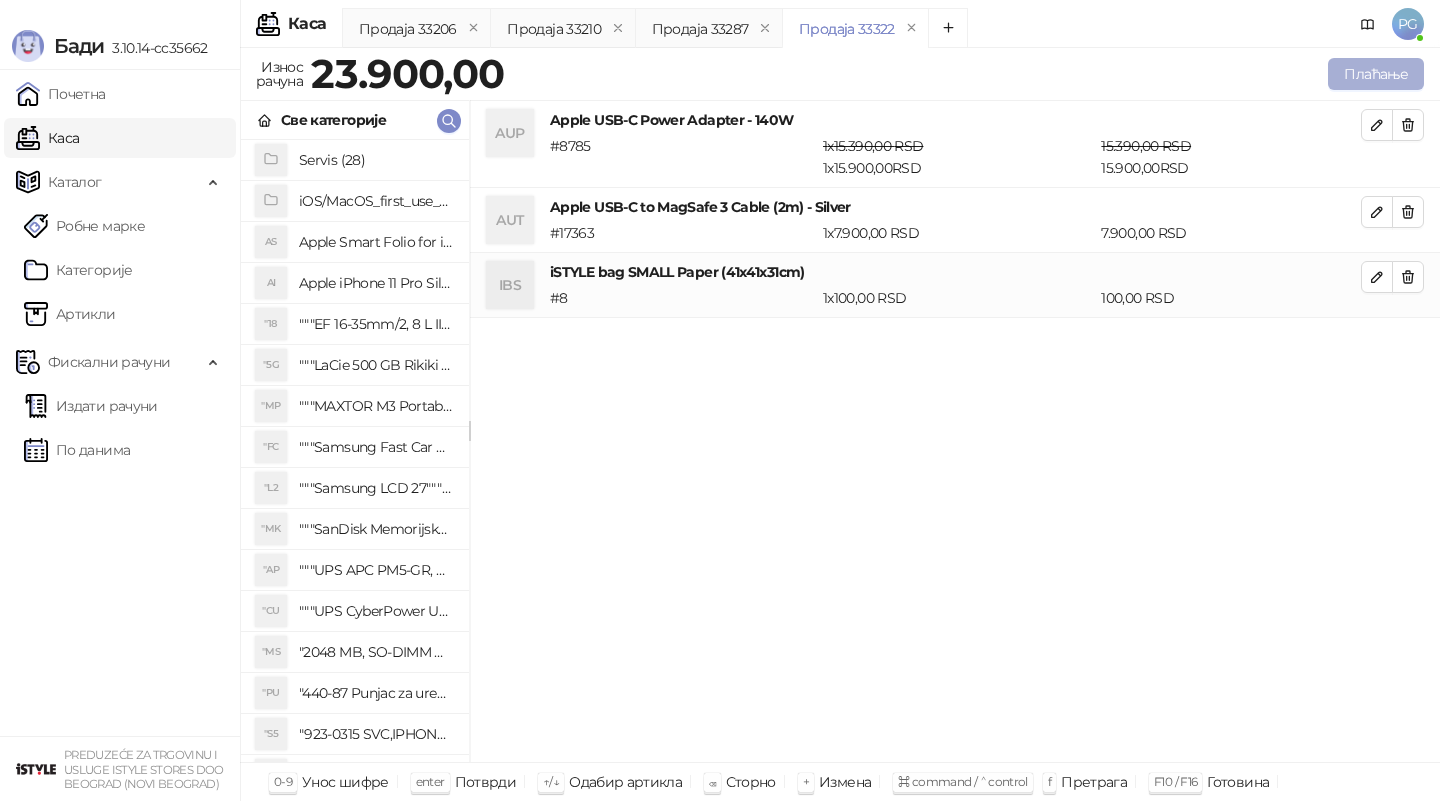 click on "Плаћање" at bounding box center (1376, 74) 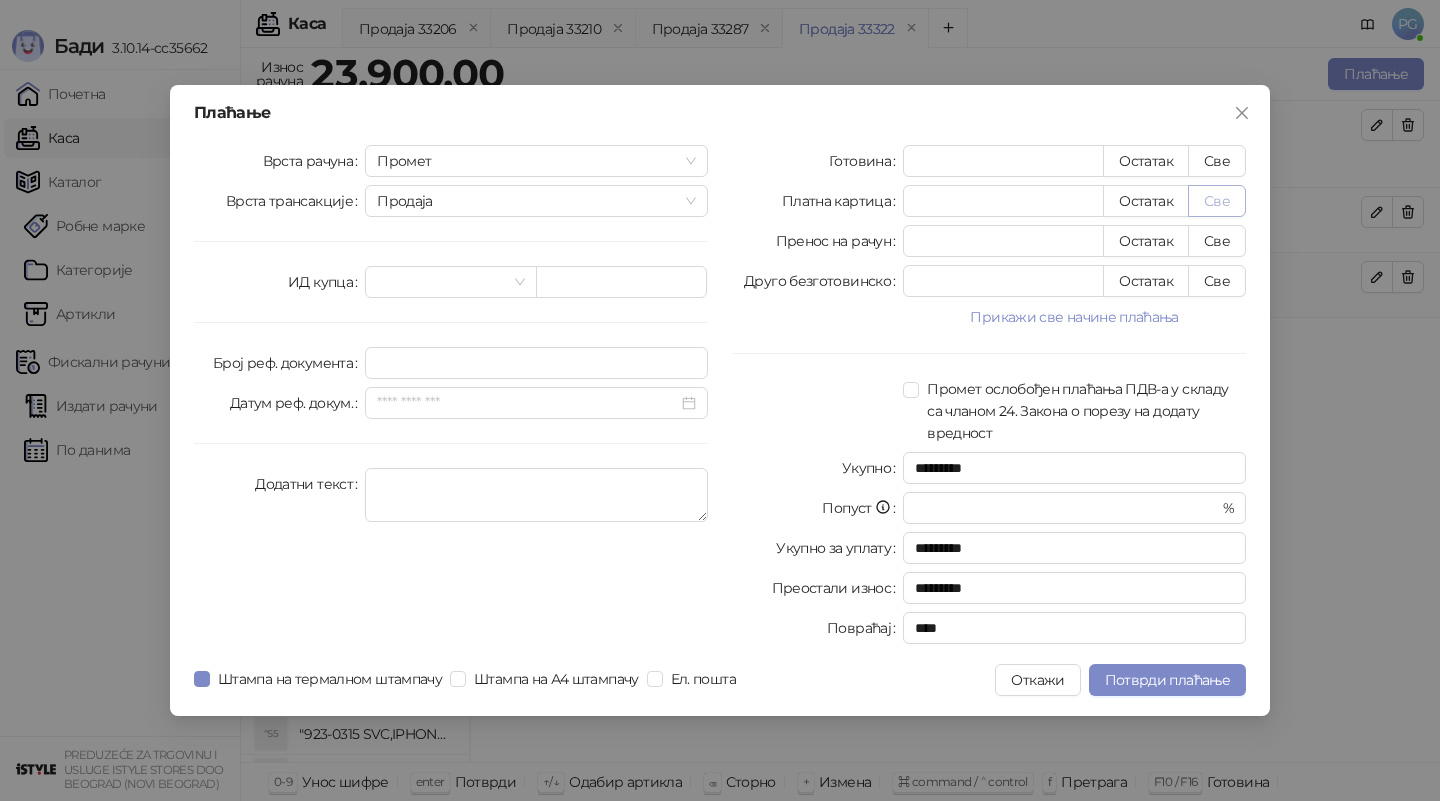 click on "Све" at bounding box center (1217, 201) 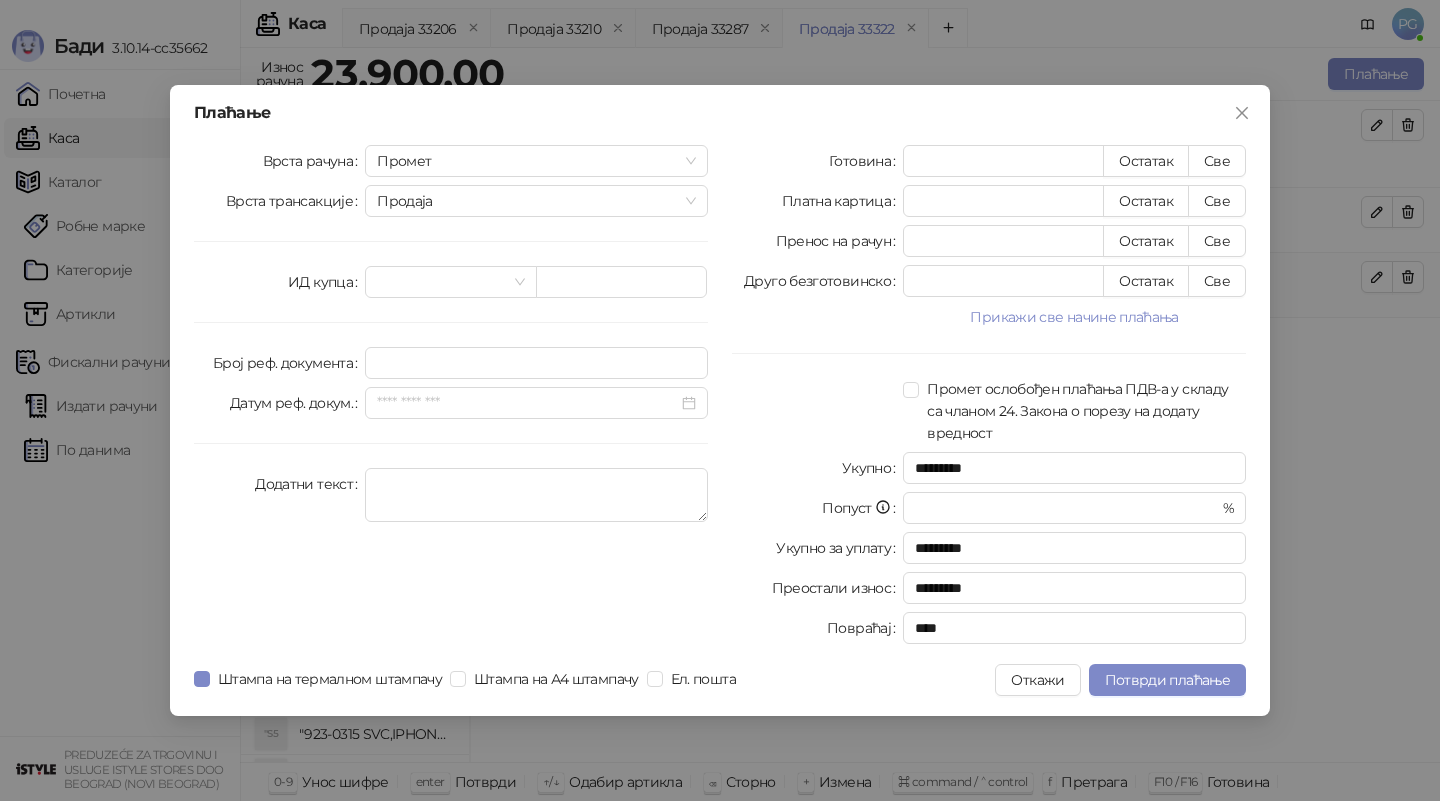 type on "*****" 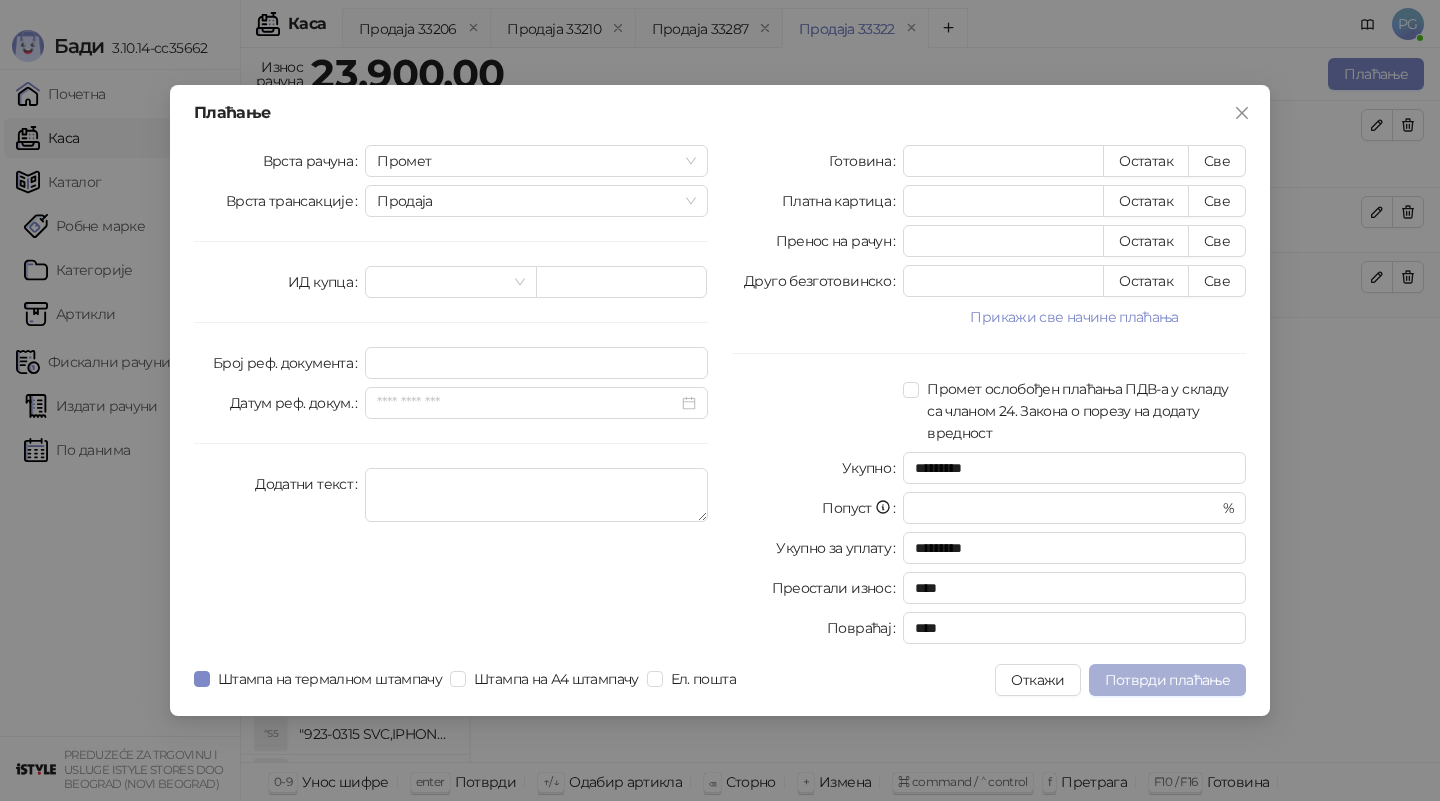 click on "Потврди плаћање" at bounding box center (1167, 680) 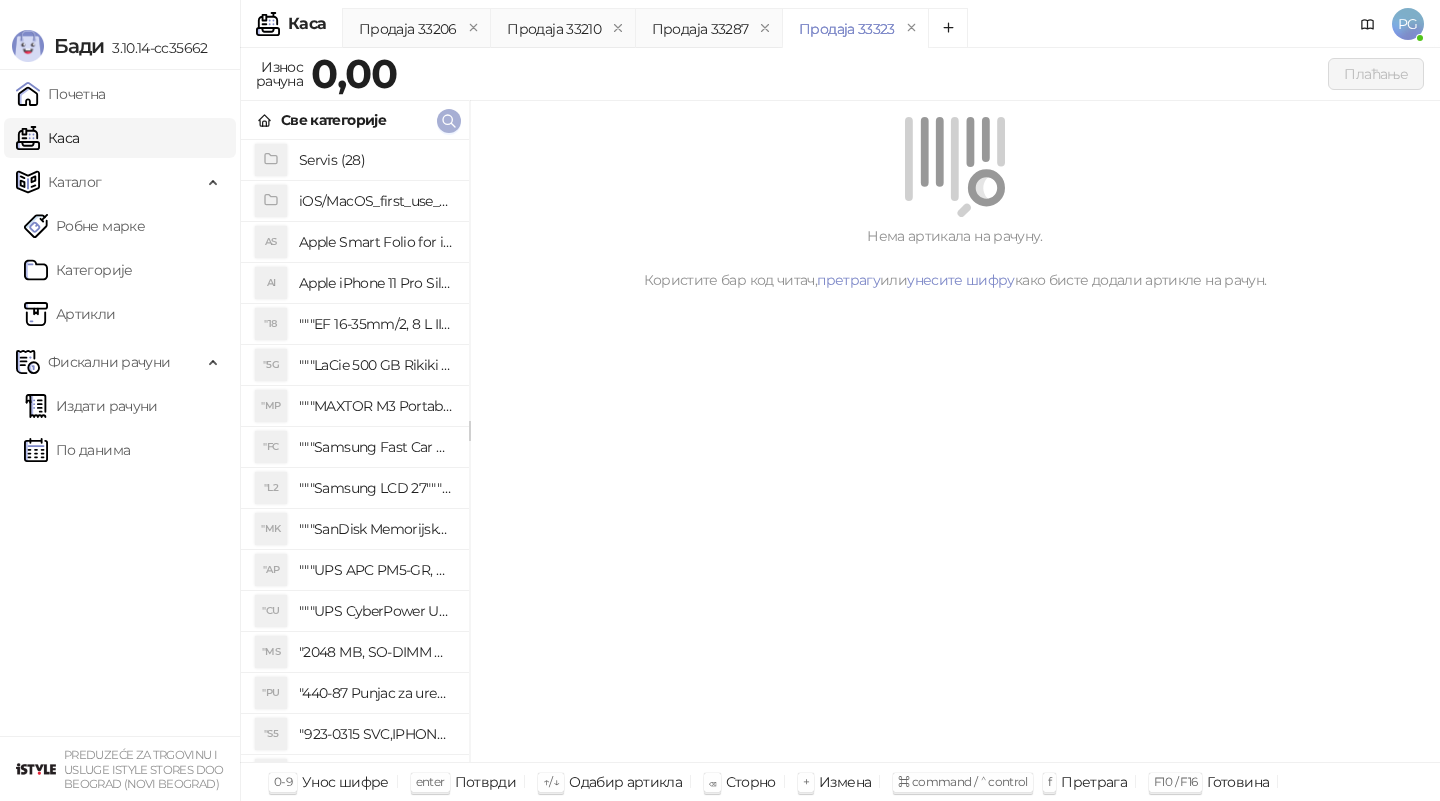 click 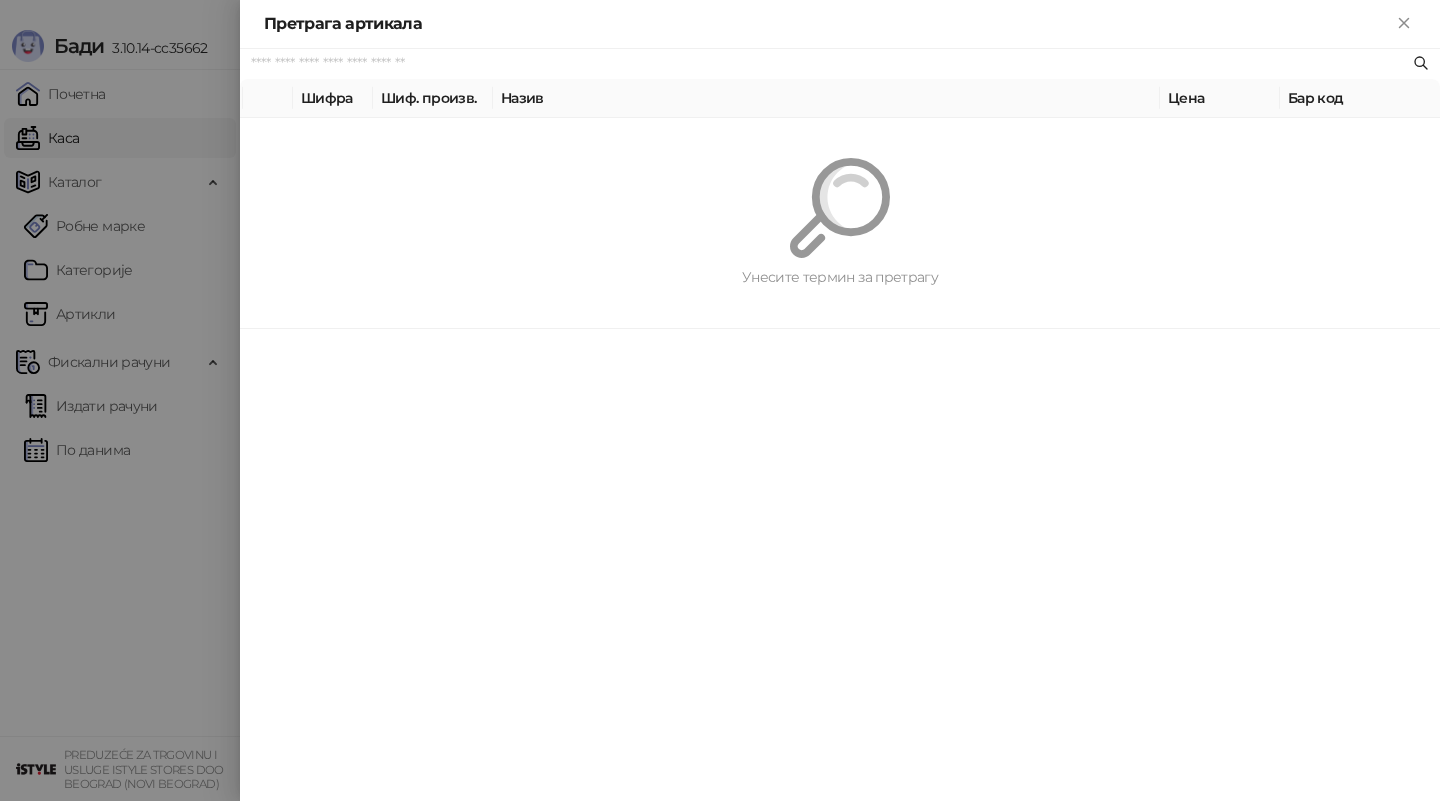 paste on "*********" 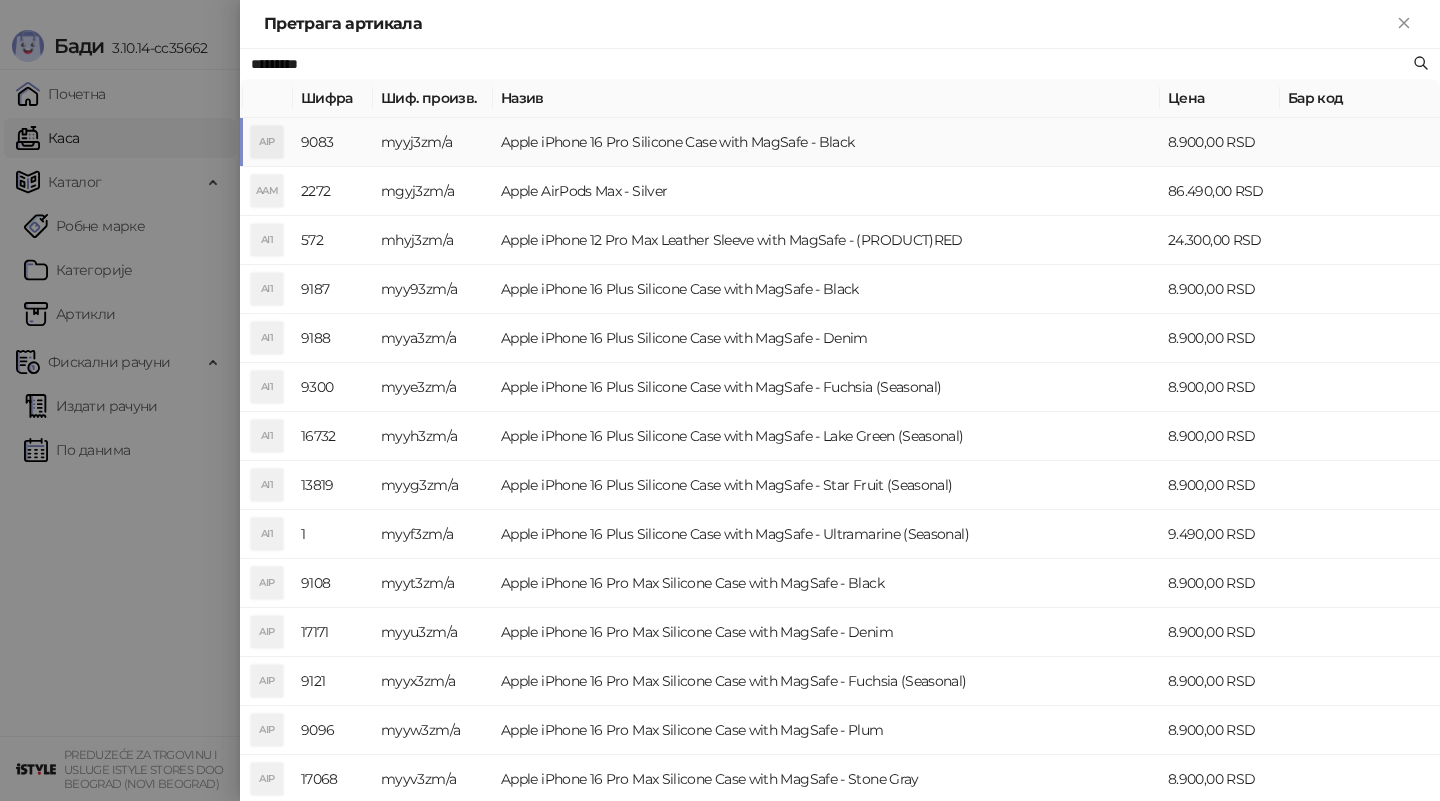type on "*********" 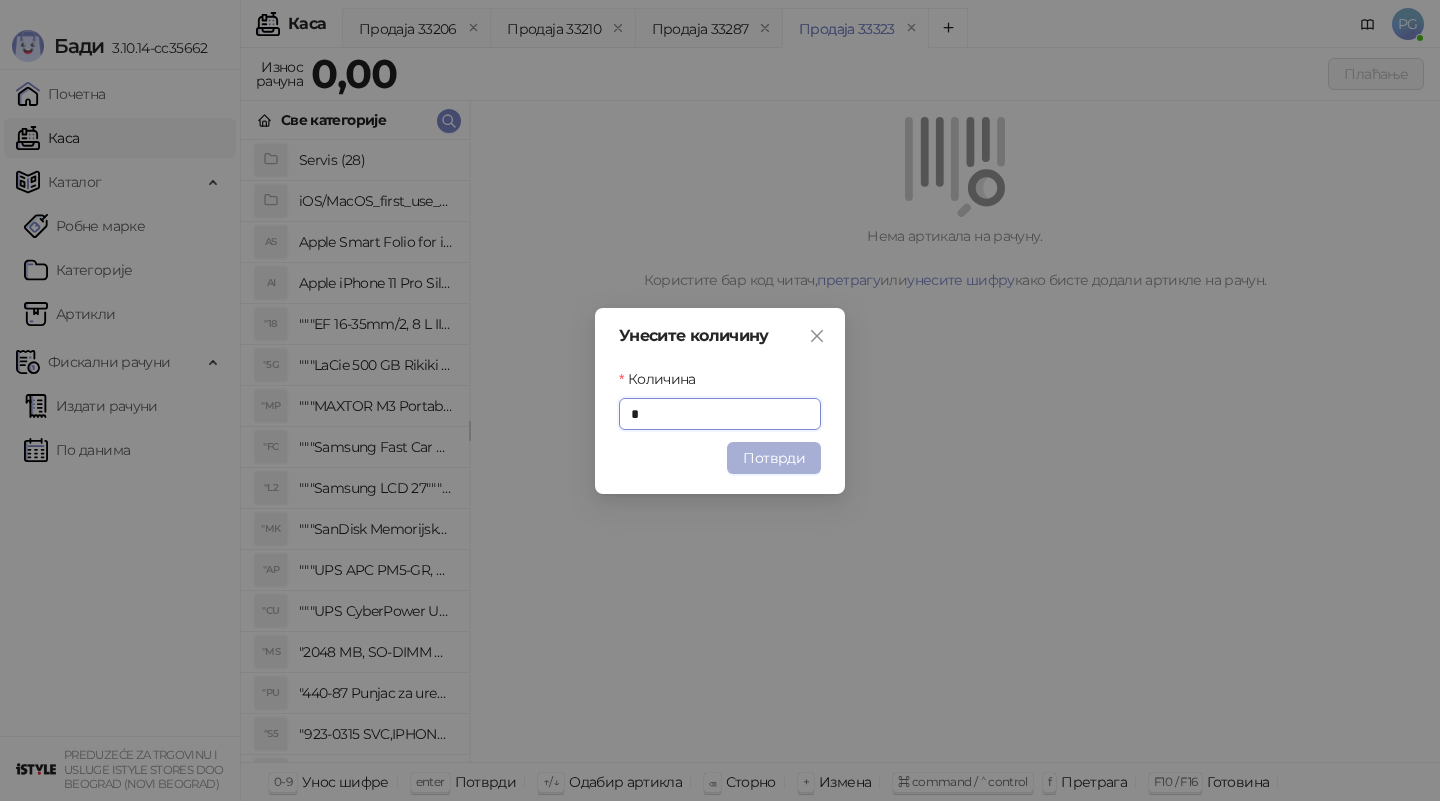 click on "Потврди" at bounding box center (774, 458) 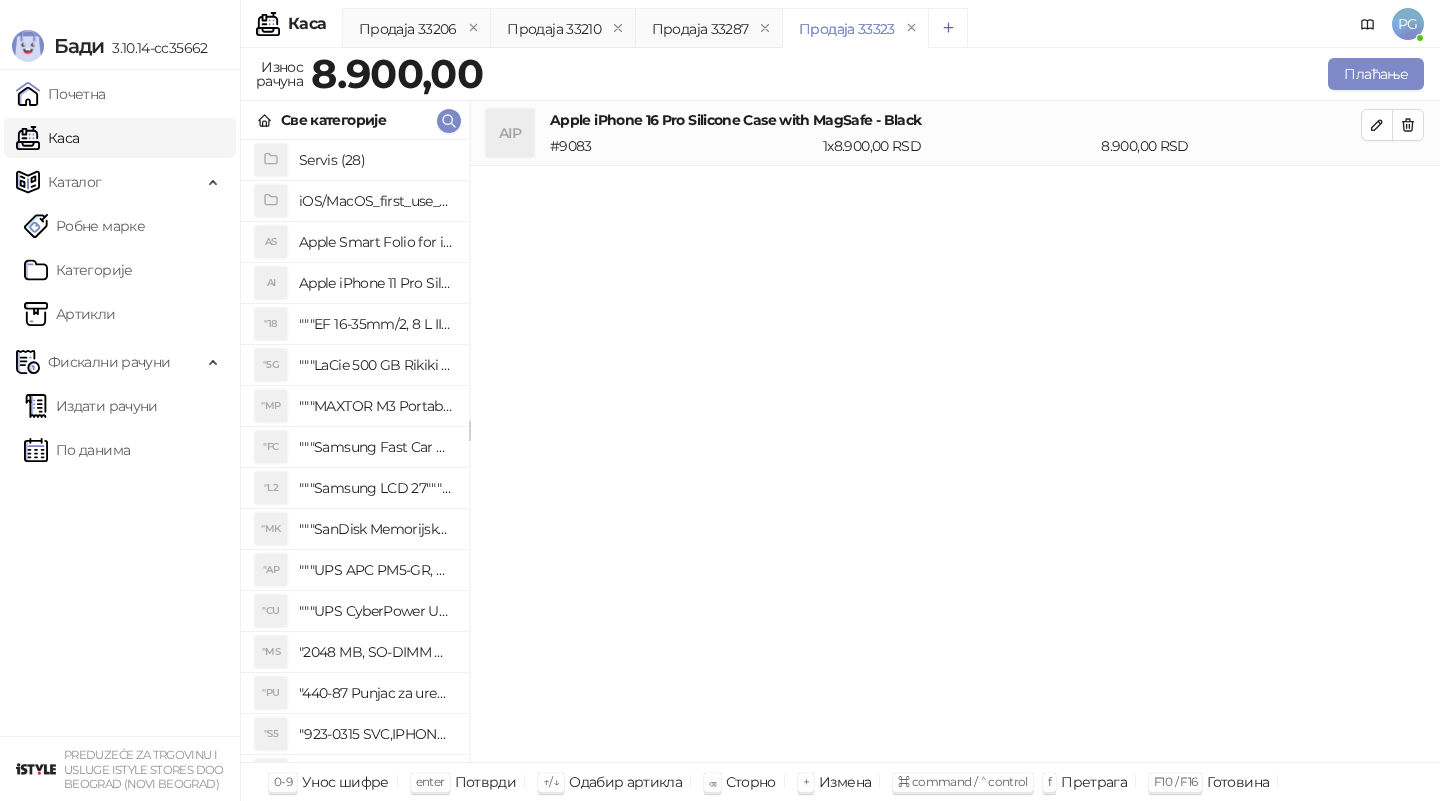 click at bounding box center (948, 28) 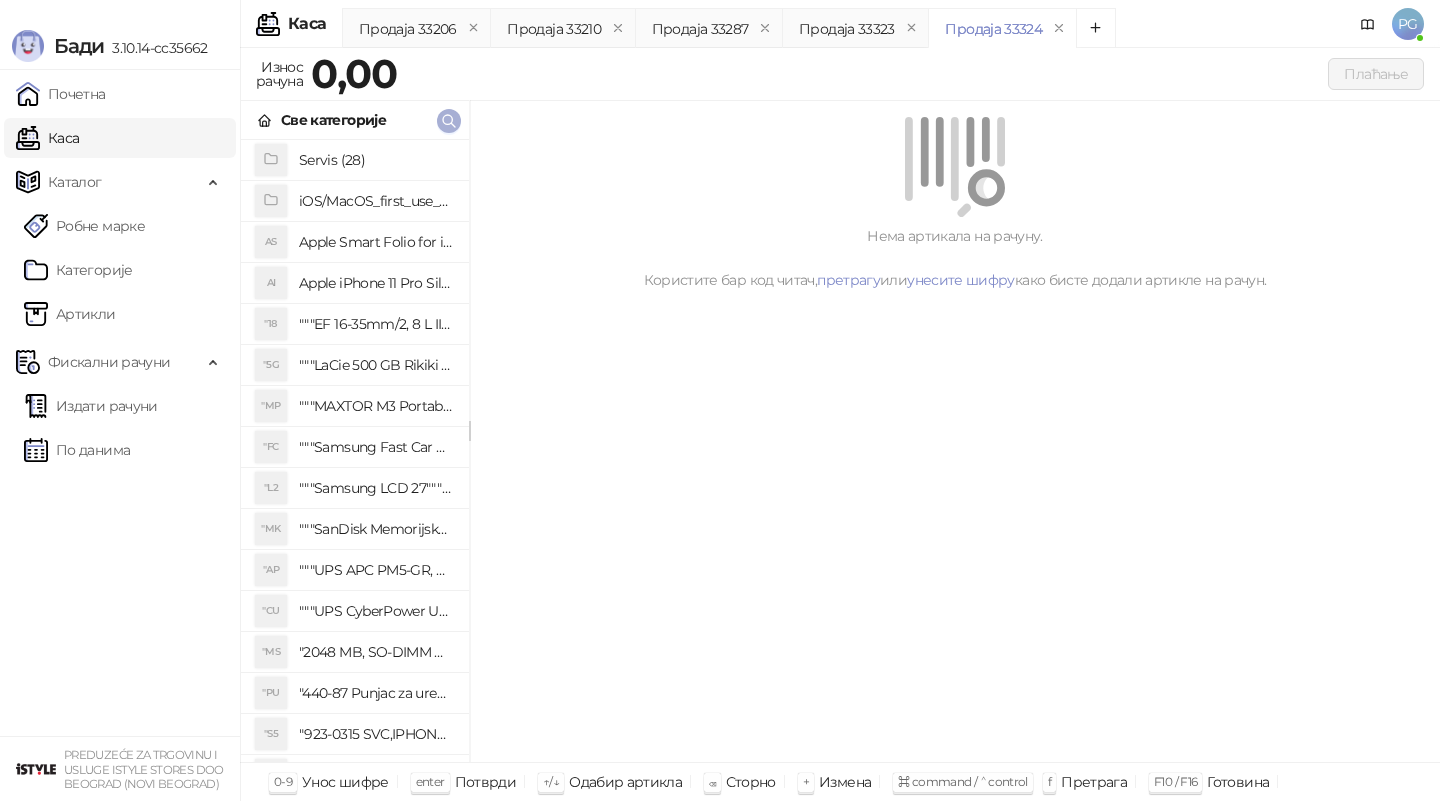 click 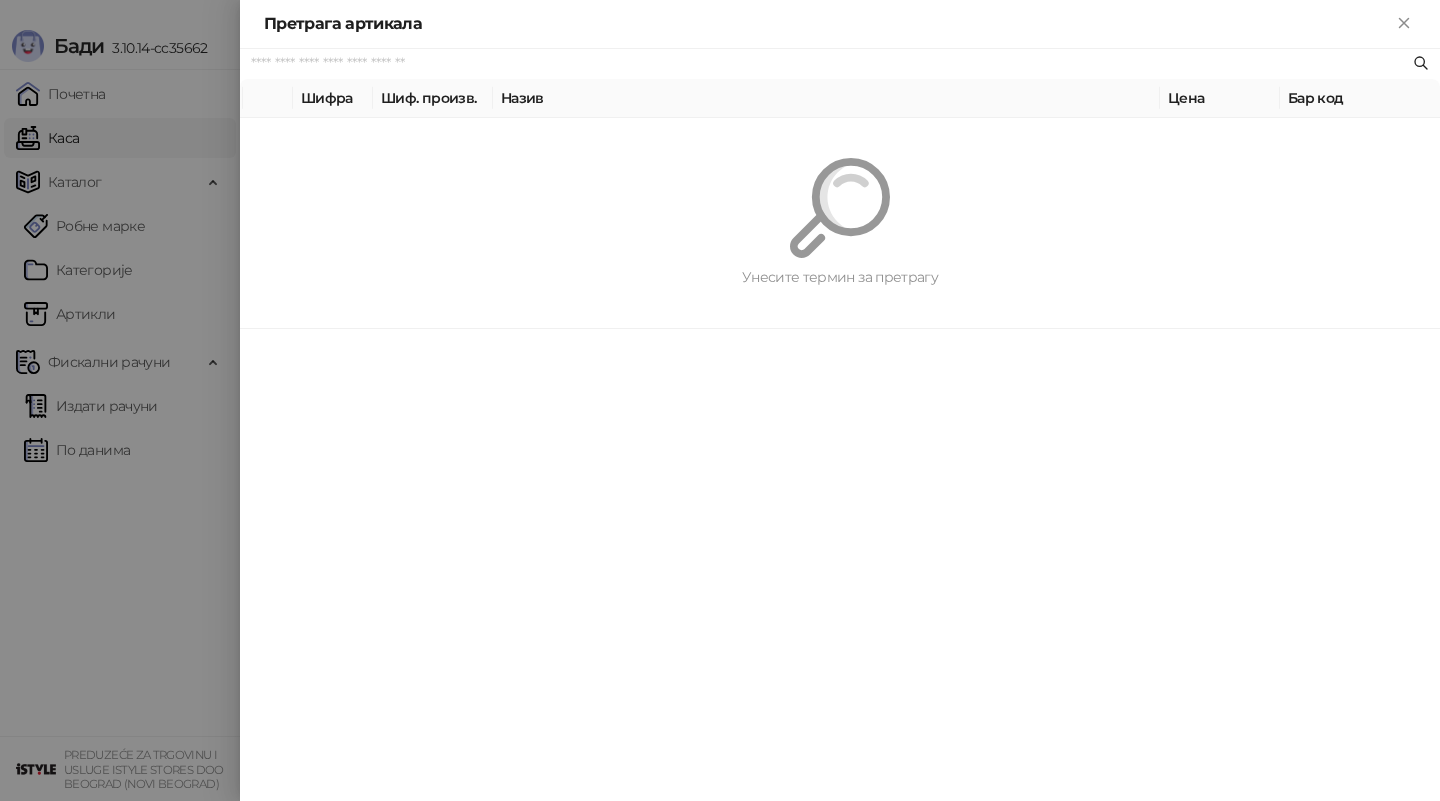 paste on "*********" 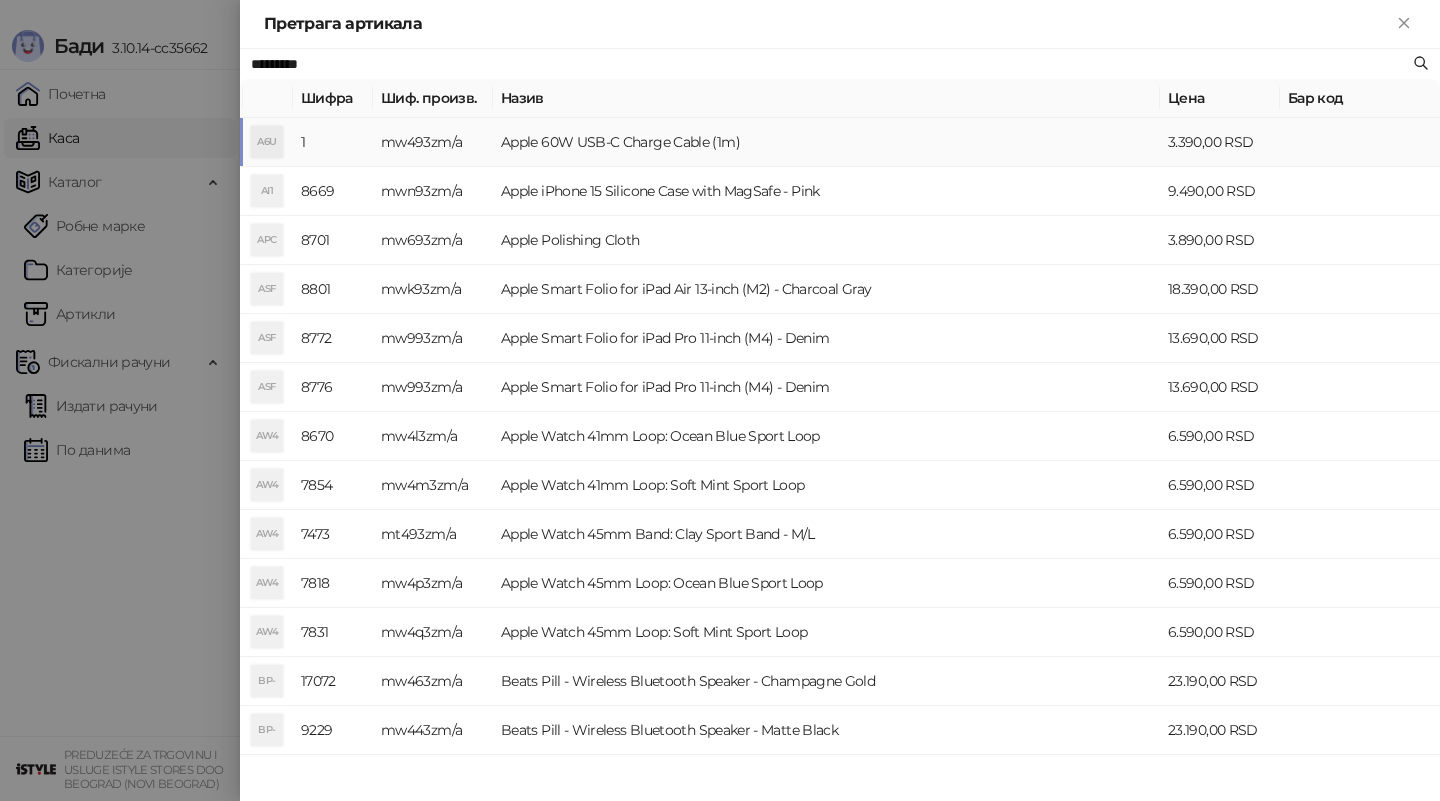 type on "*********" 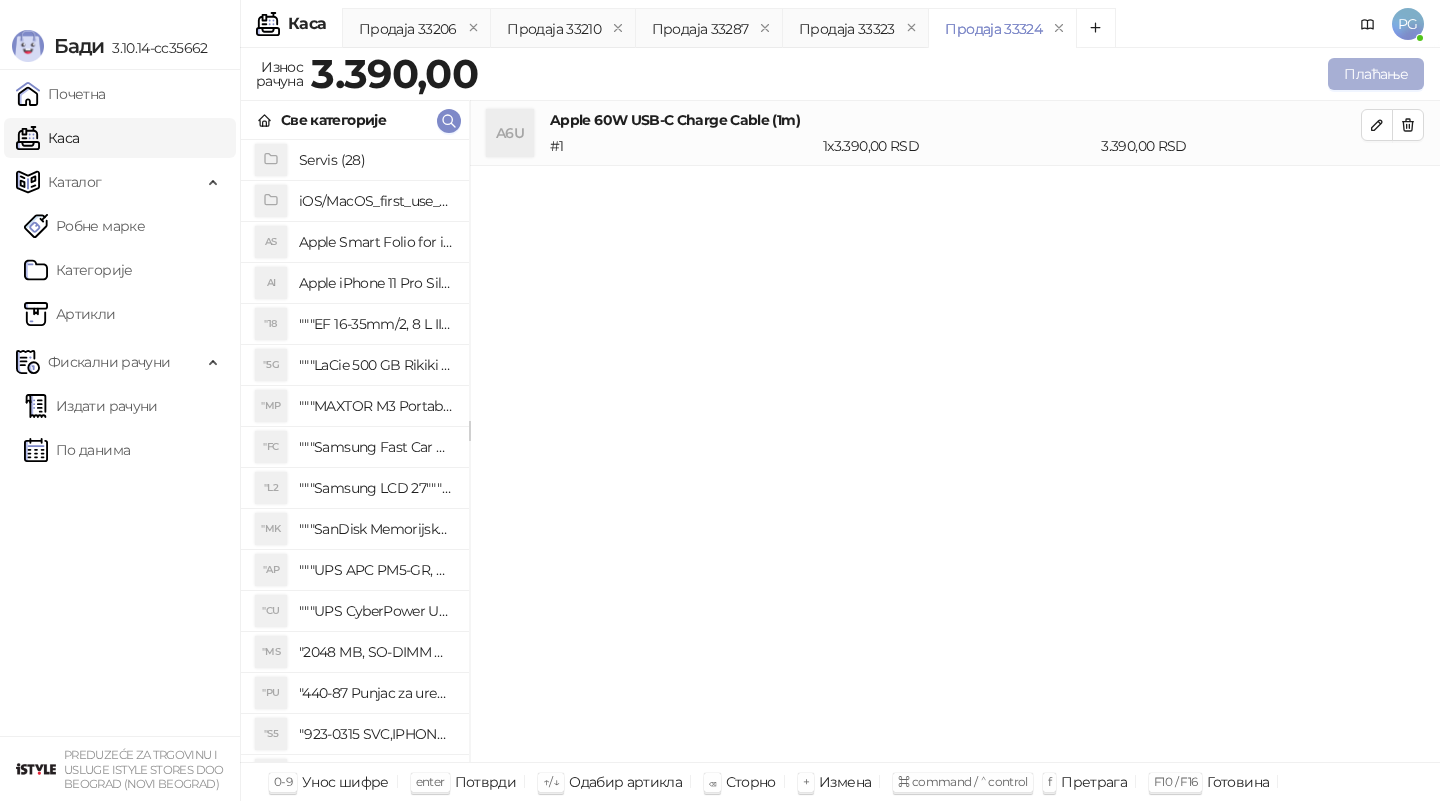 click on "Плаћање" at bounding box center (1376, 74) 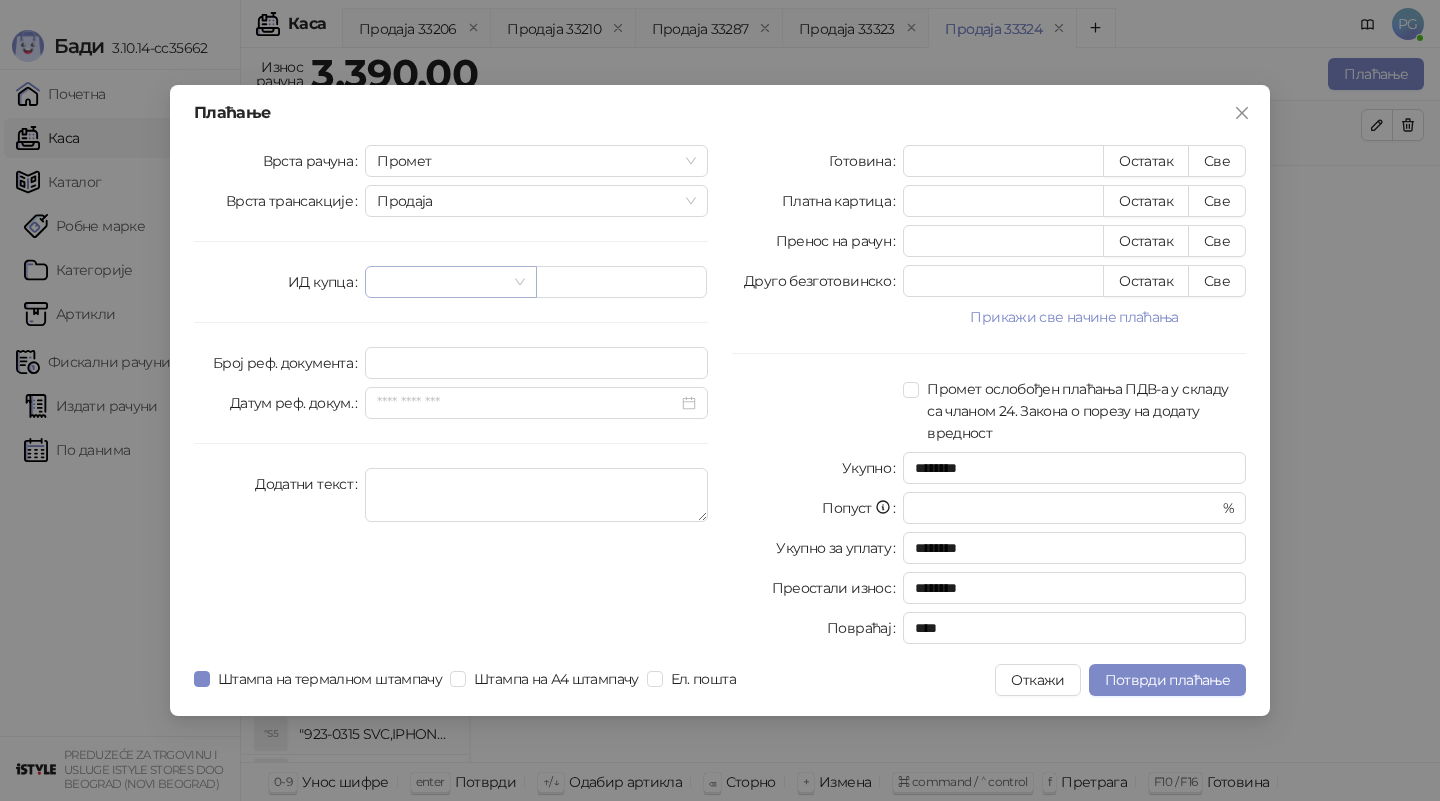 click at bounding box center (441, 282) 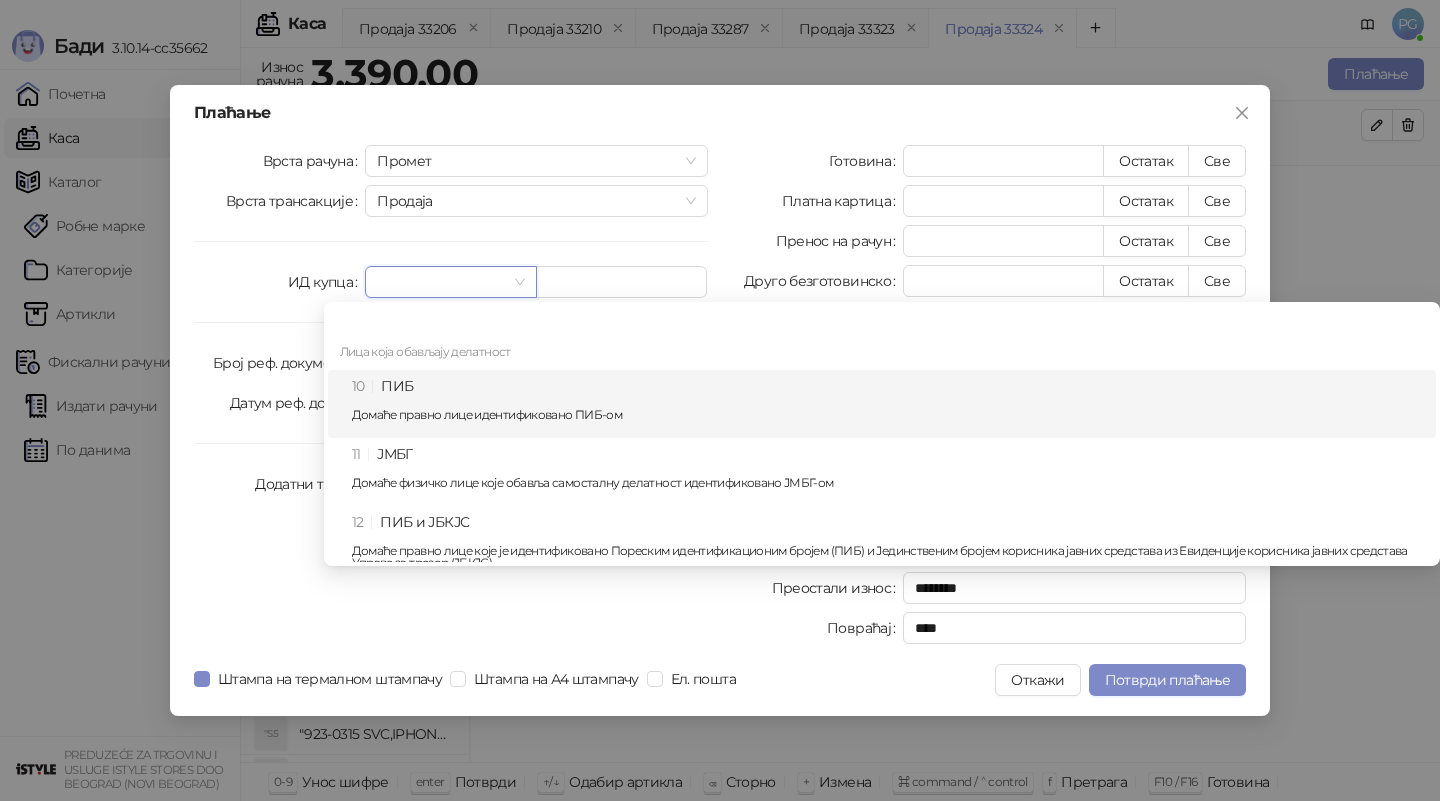 click on "10 ПИБ Домаће правно лице идентификовано ПИБ-ом" at bounding box center [888, 404] 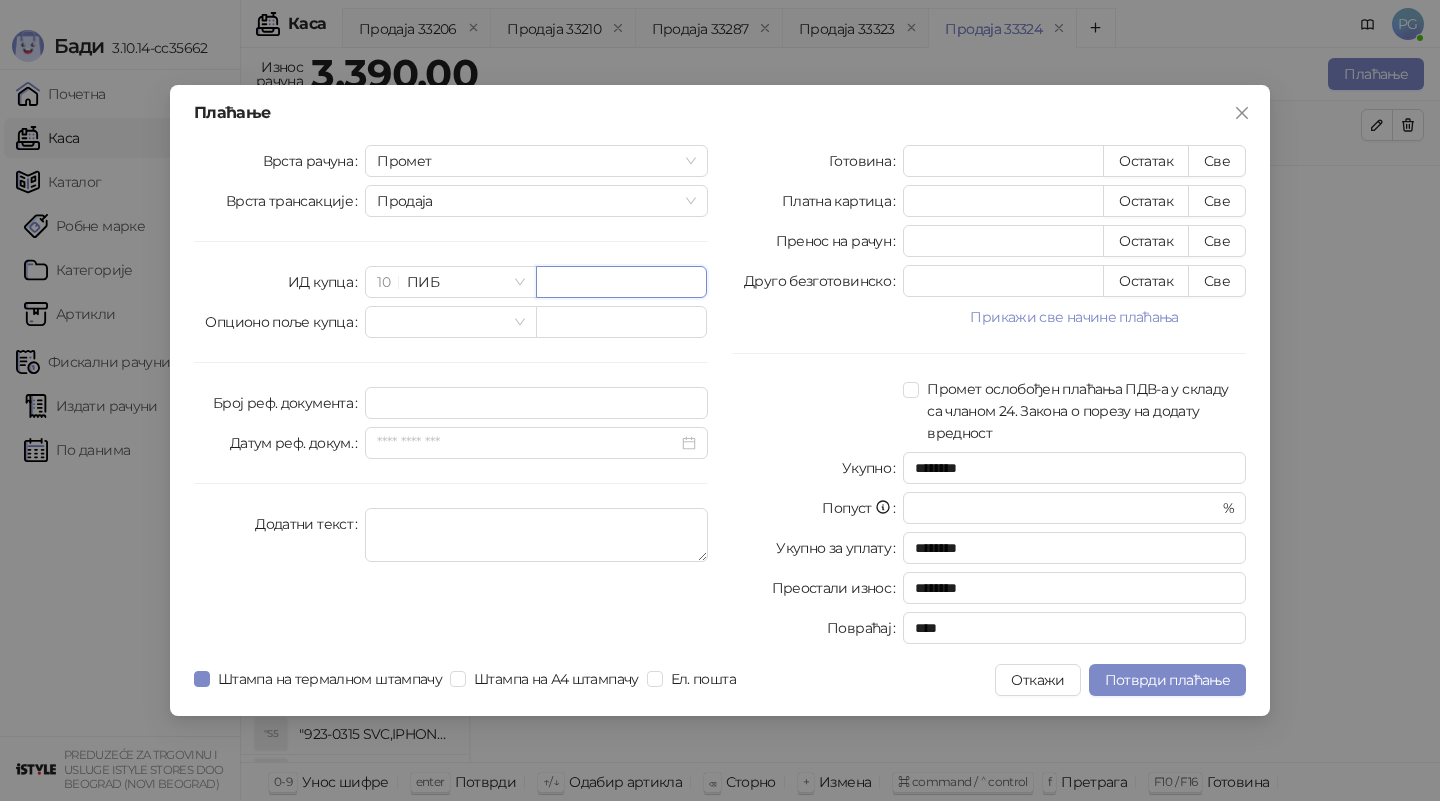 paste on "*********" 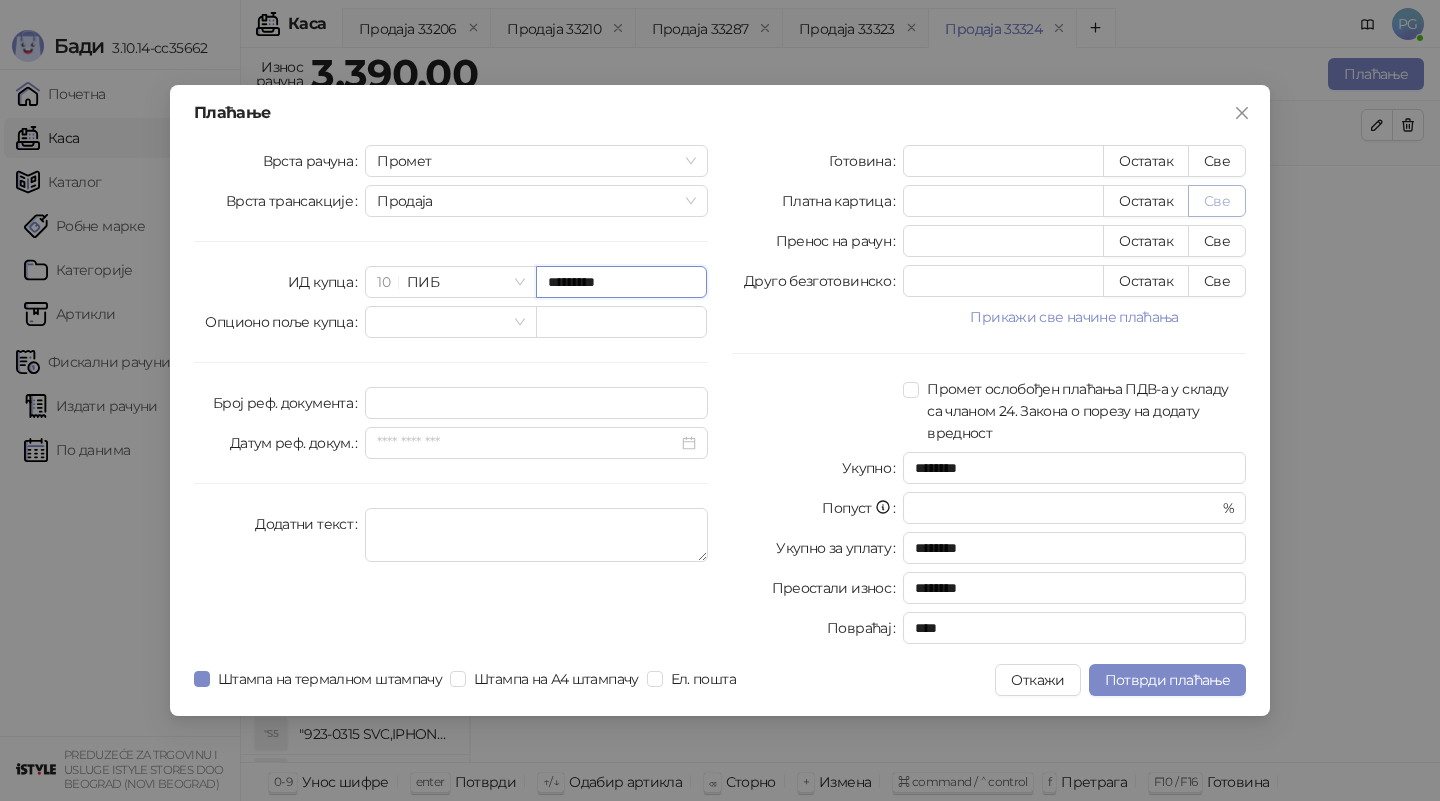 type on "*********" 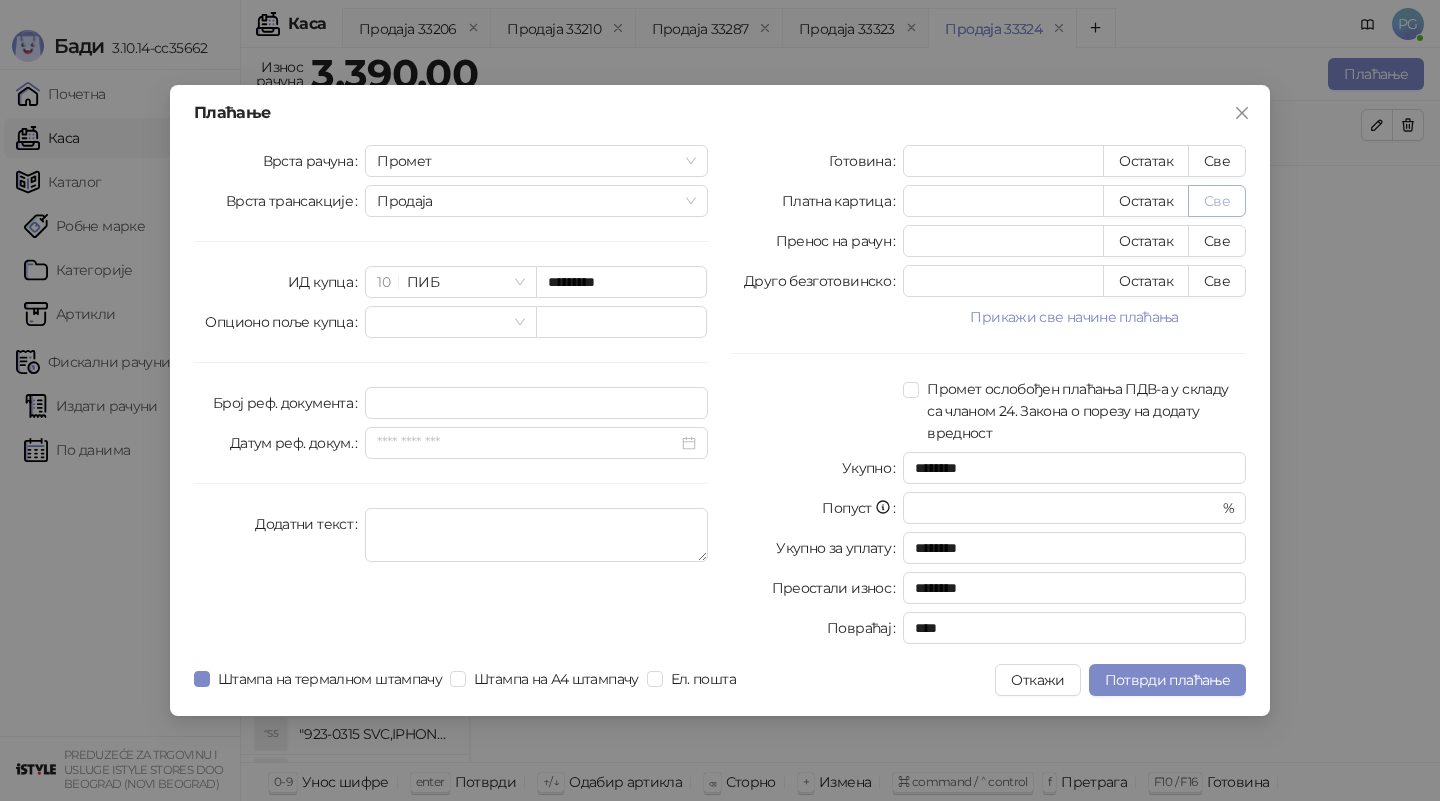 click on "Све" at bounding box center [1217, 201] 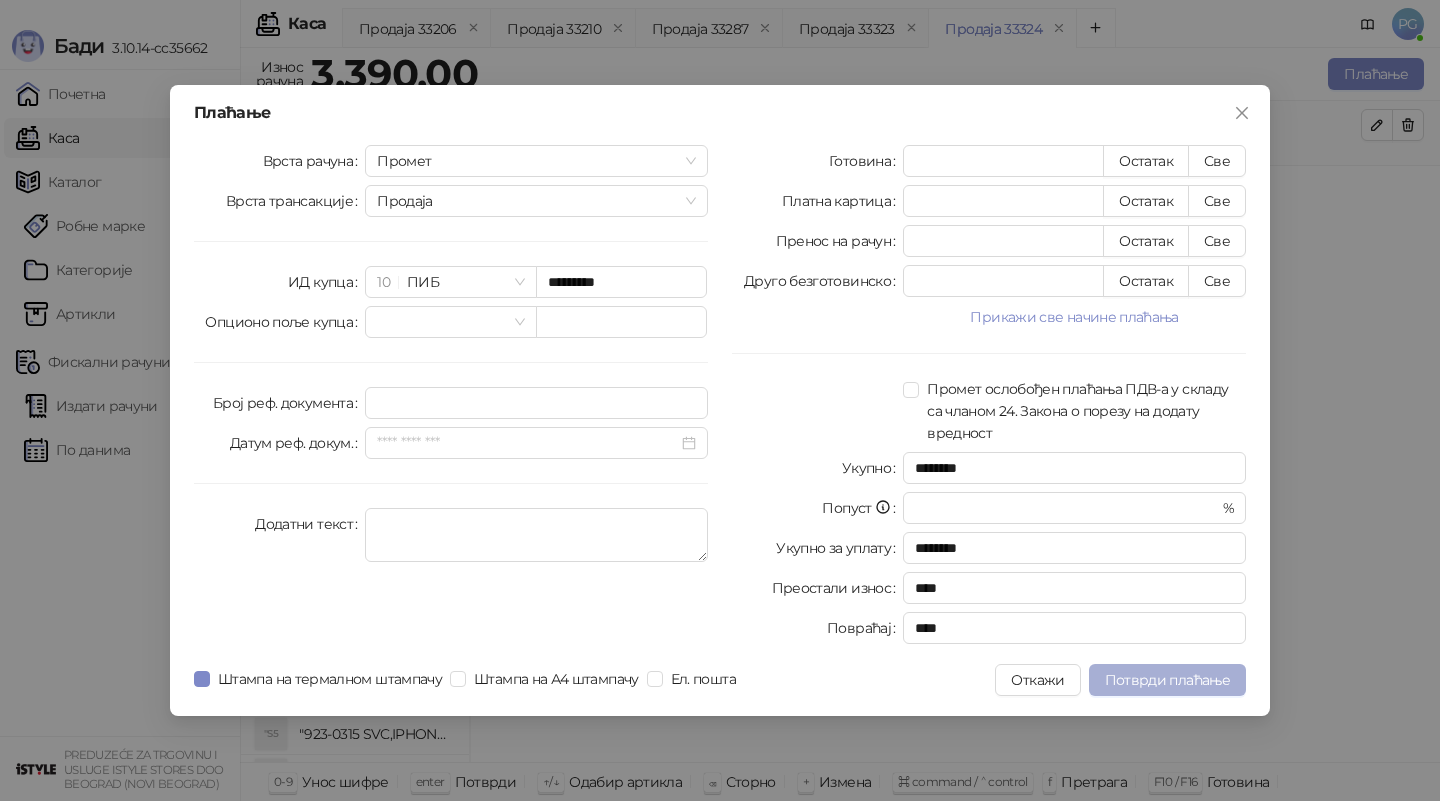 click on "Потврди плаћање" at bounding box center [1167, 680] 